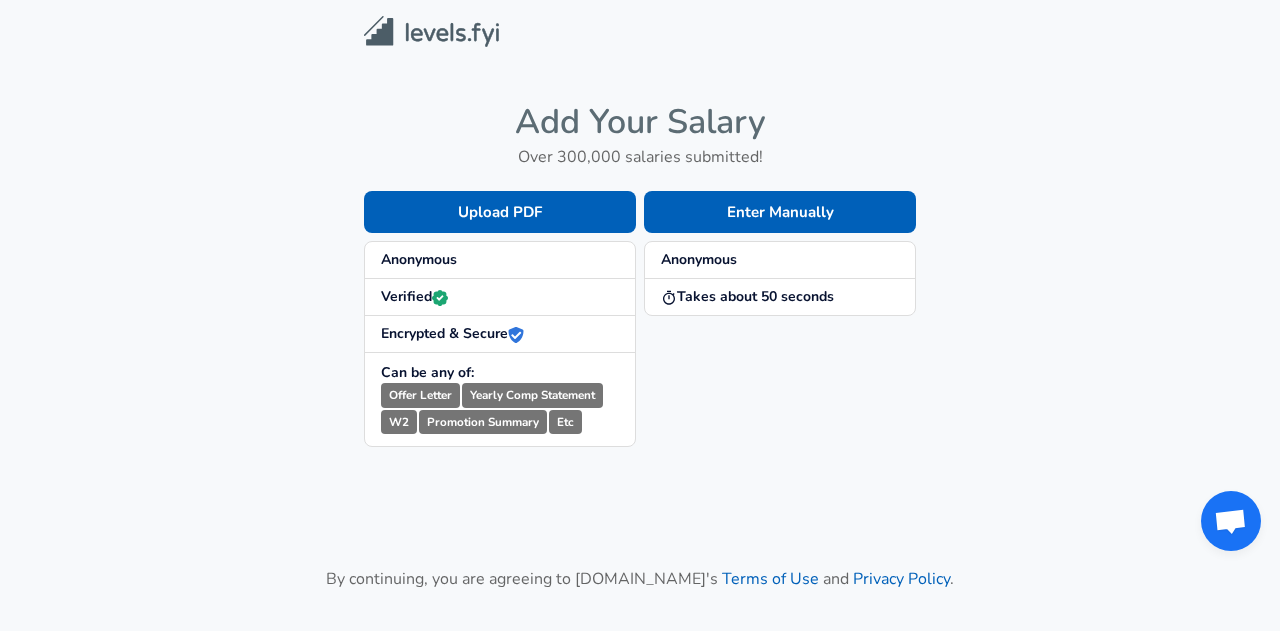 scroll, scrollTop: 0, scrollLeft: 0, axis: both 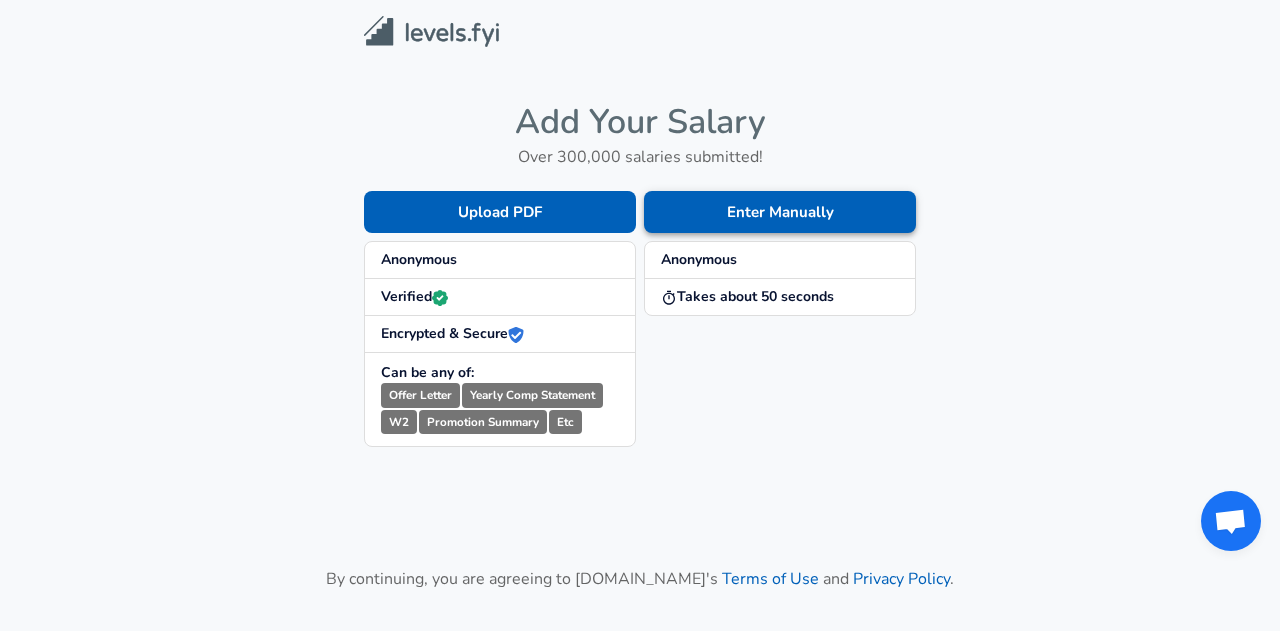 click on "Enter Manually" at bounding box center [780, 212] 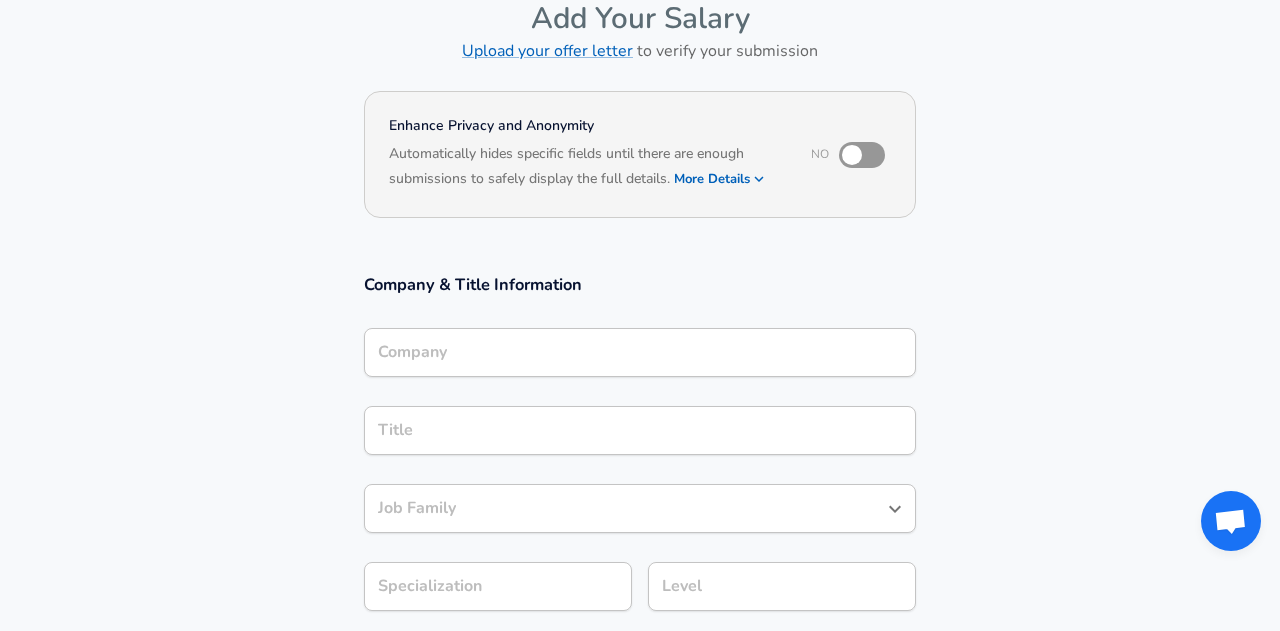 click on "Company" at bounding box center [640, 352] 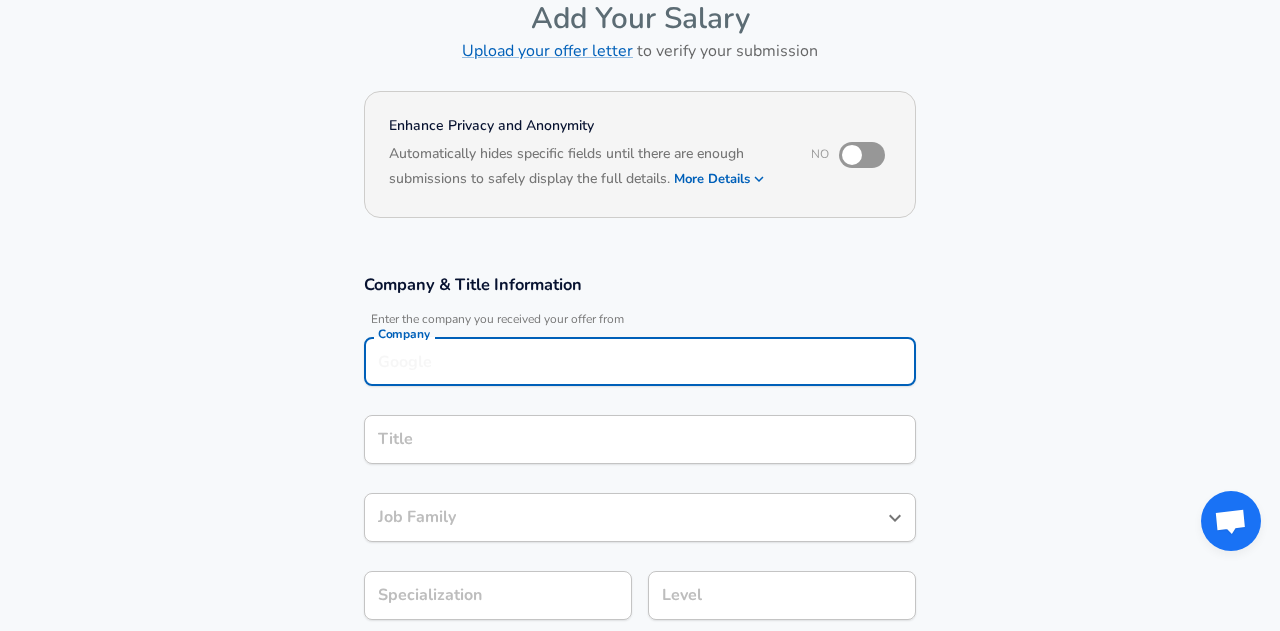 scroll, scrollTop: 126, scrollLeft: 0, axis: vertical 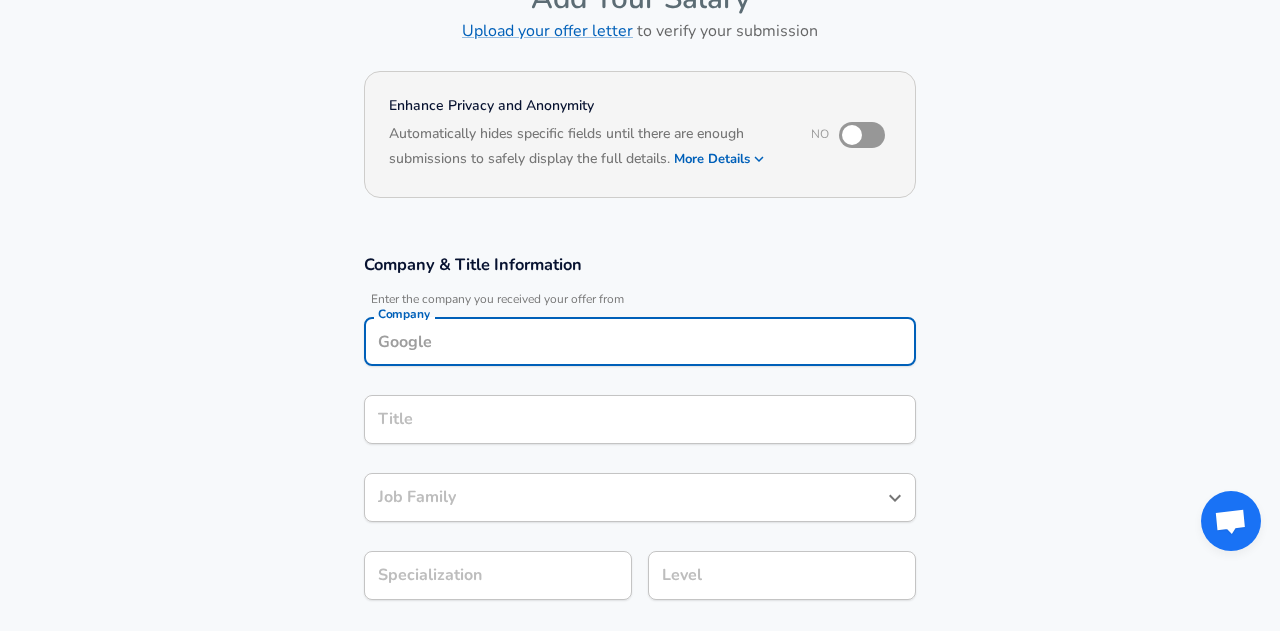 click at bounding box center (852, 135) 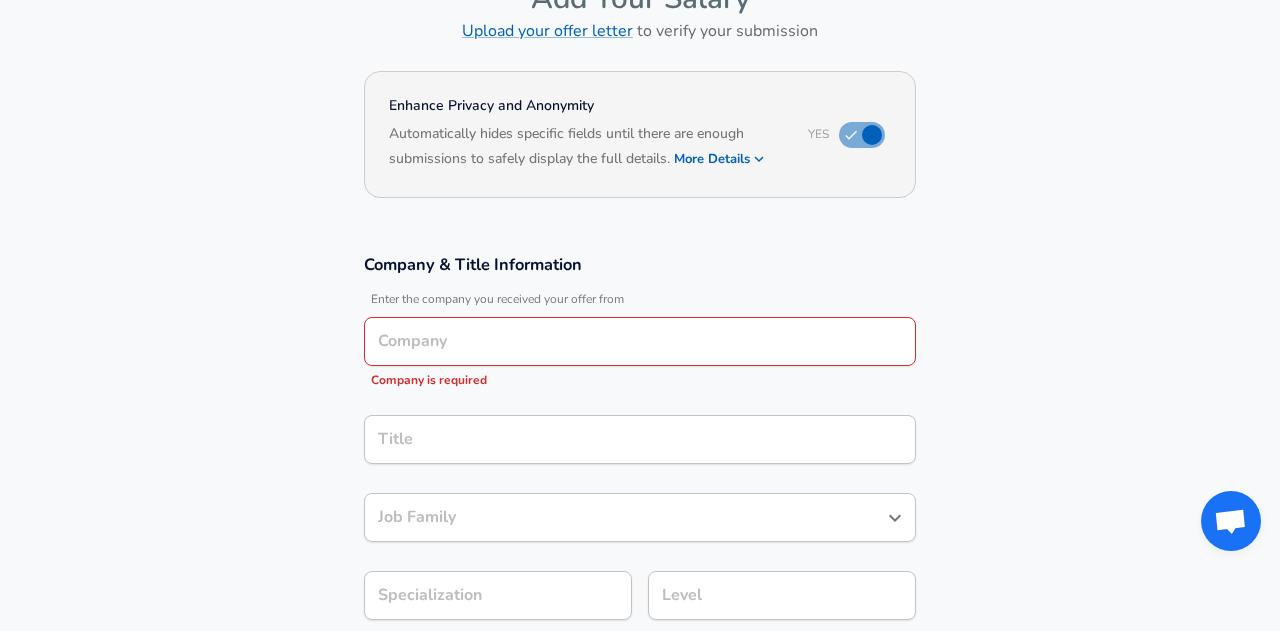 click on "Company" at bounding box center (640, 341) 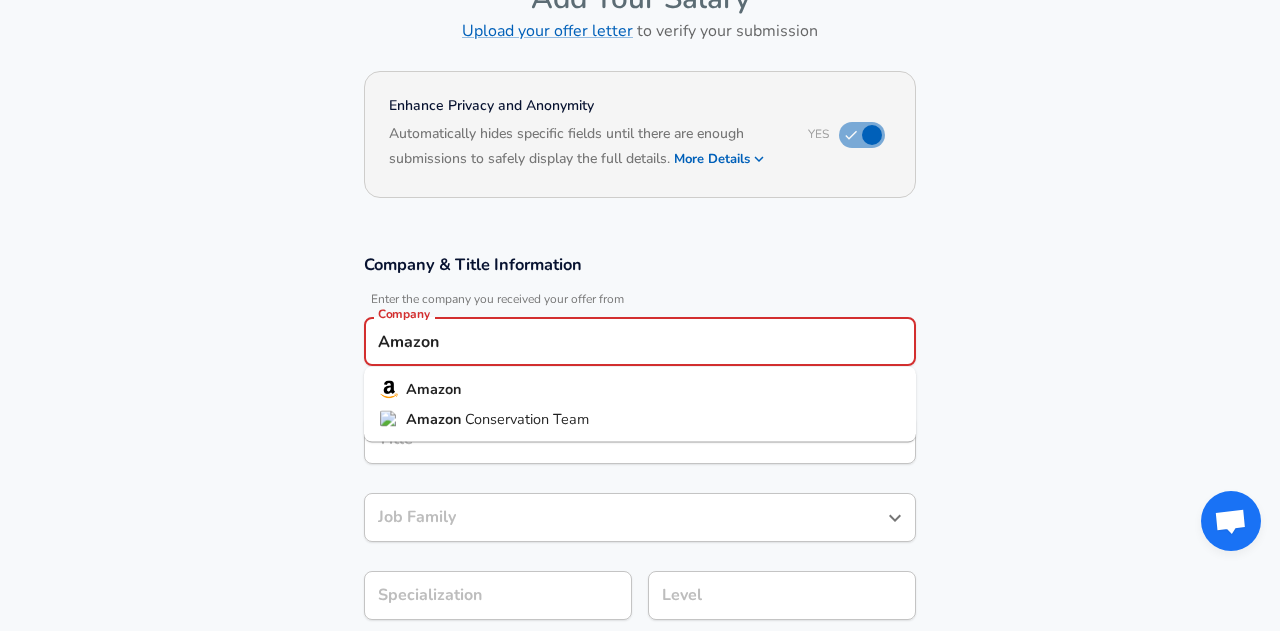 click on "Amazon" at bounding box center [640, 390] 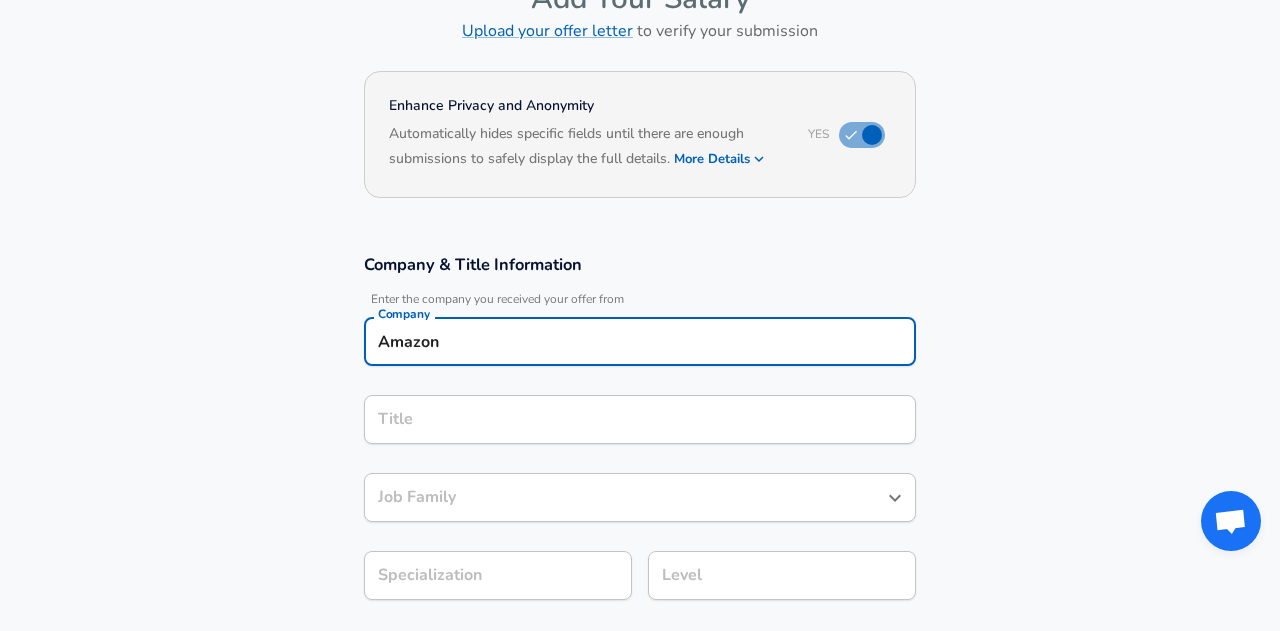 type on "Amazon" 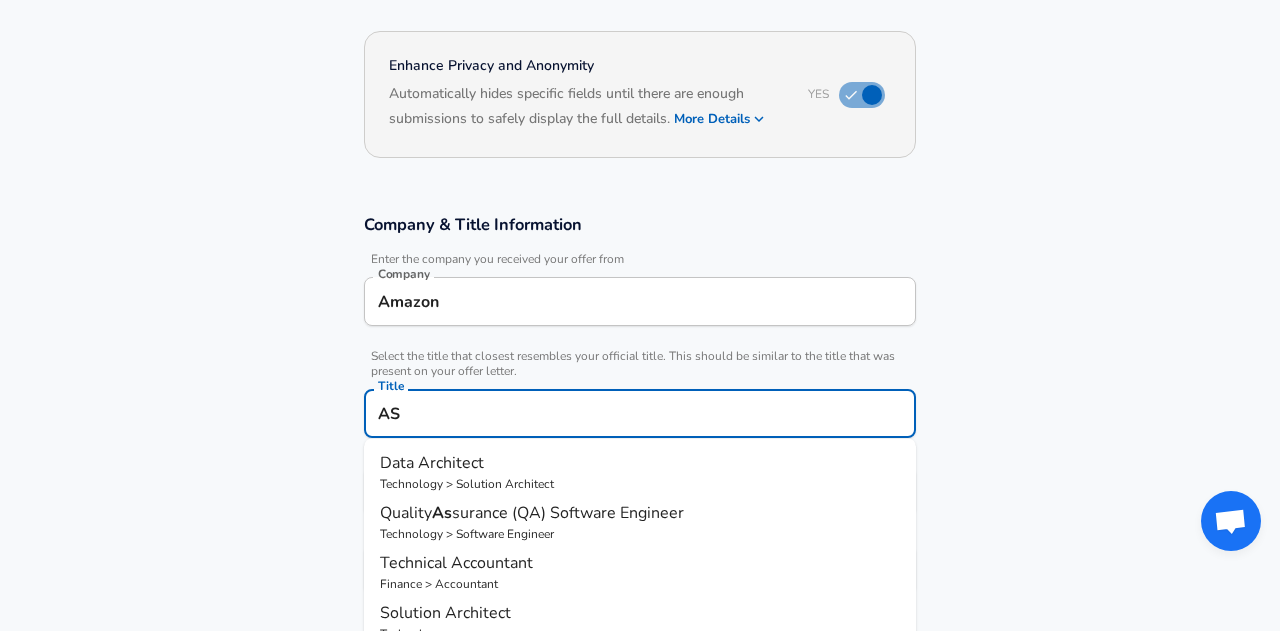 type on "A" 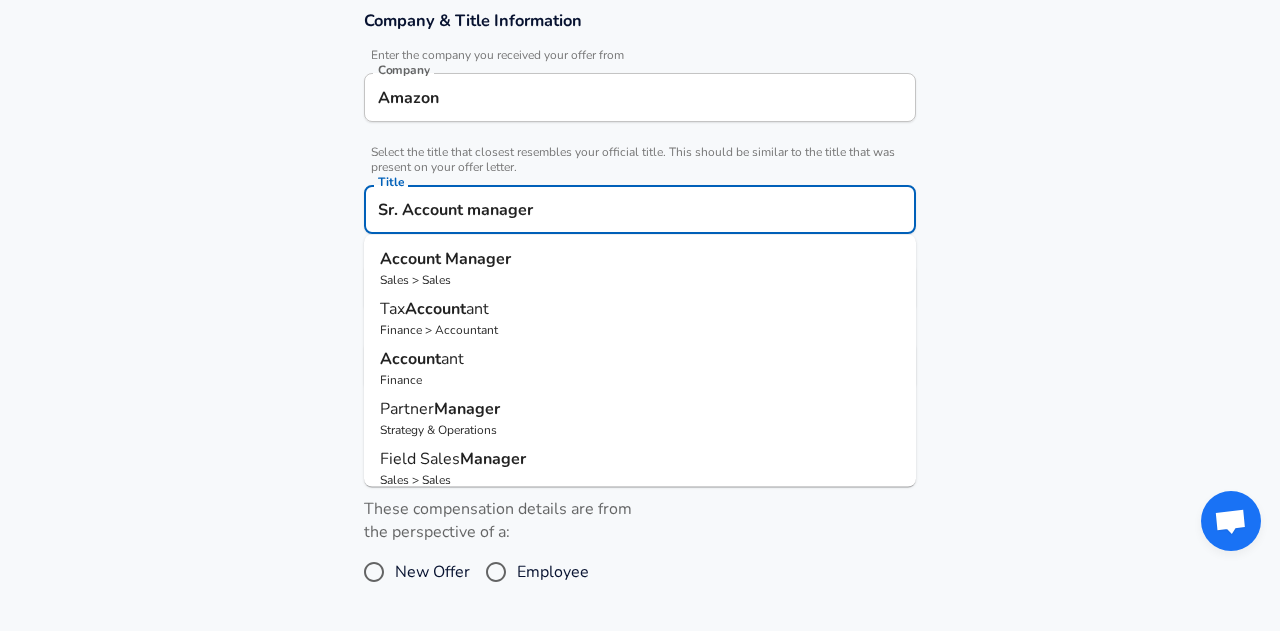 scroll, scrollTop: 376, scrollLeft: 0, axis: vertical 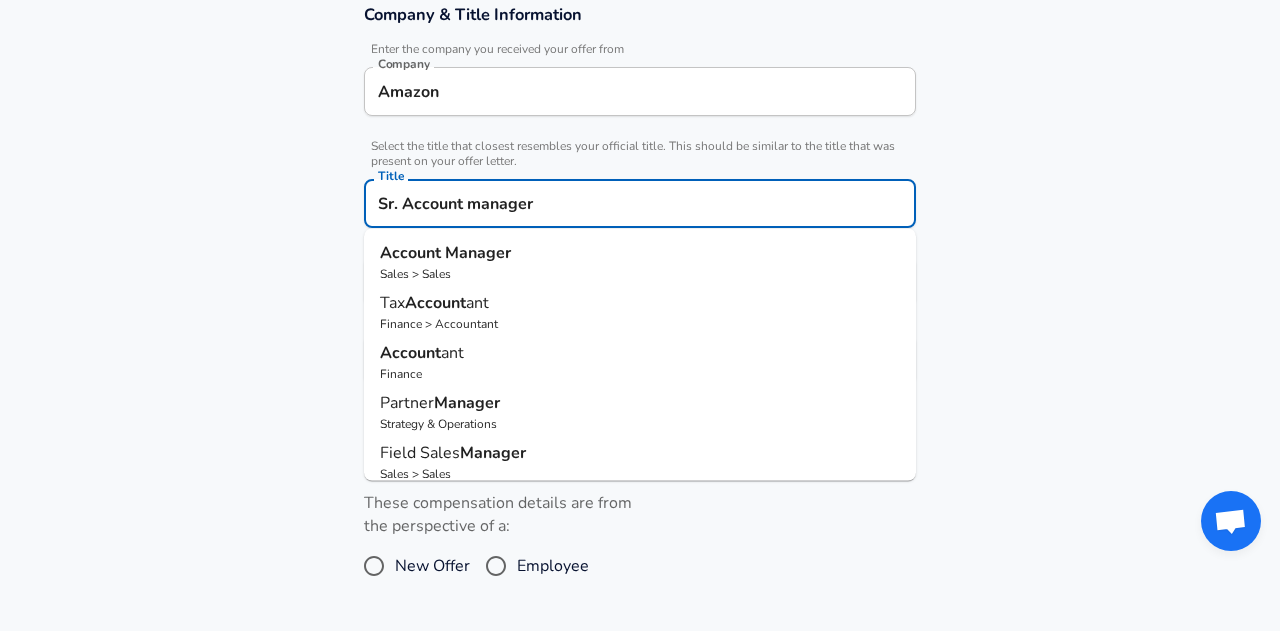 click on "Sales > Sales" at bounding box center (640, 274) 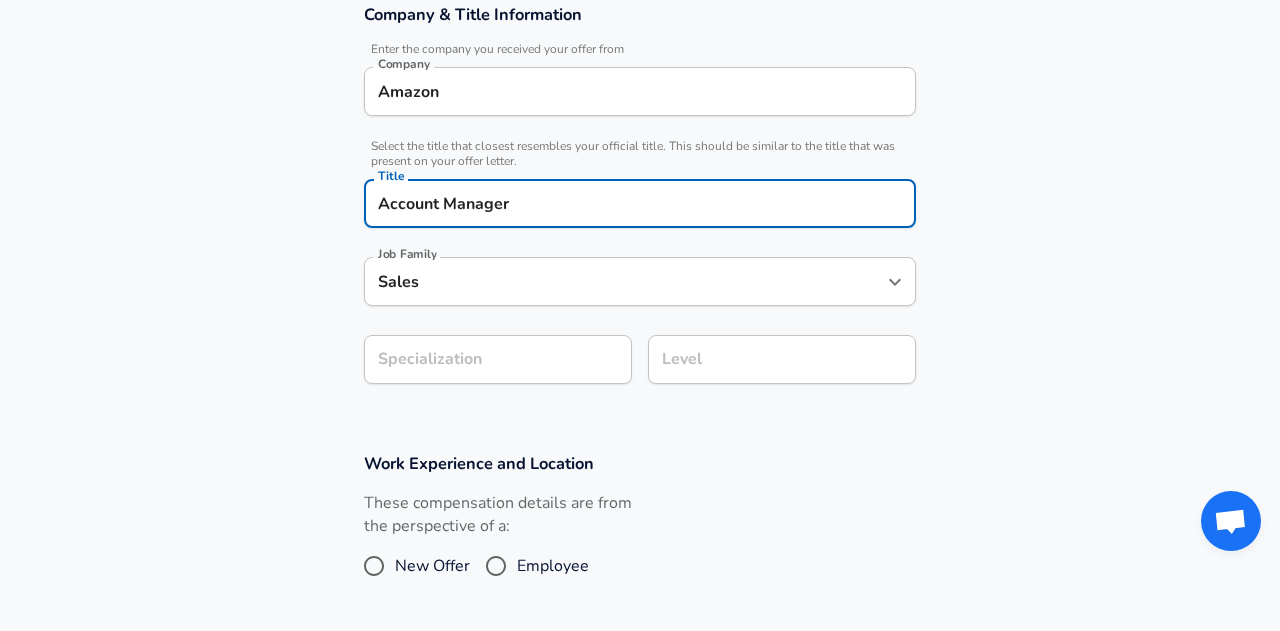 type on "Account Manager" 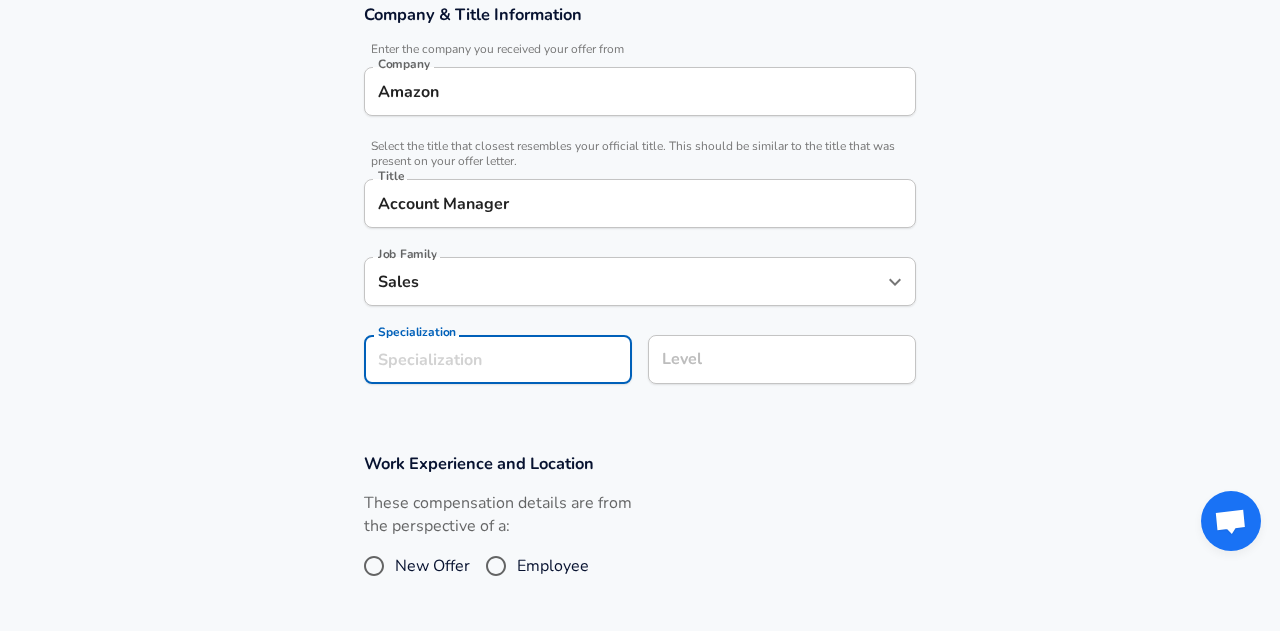 scroll, scrollTop: 436, scrollLeft: 0, axis: vertical 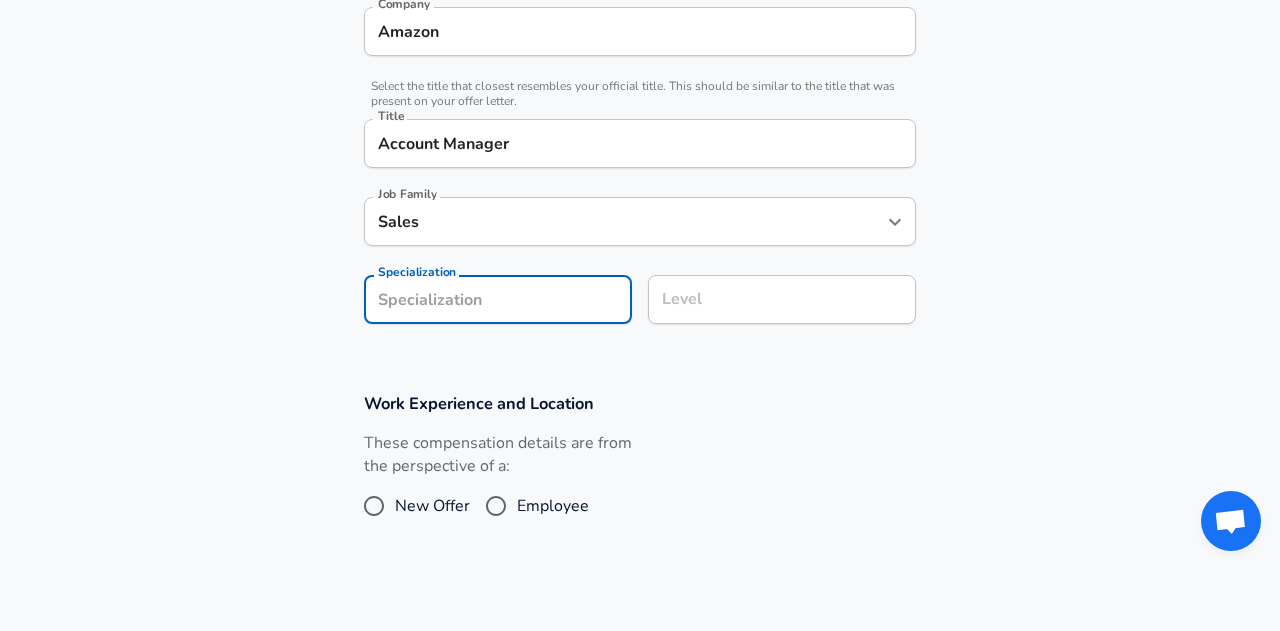 click on "Level" at bounding box center [782, 299] 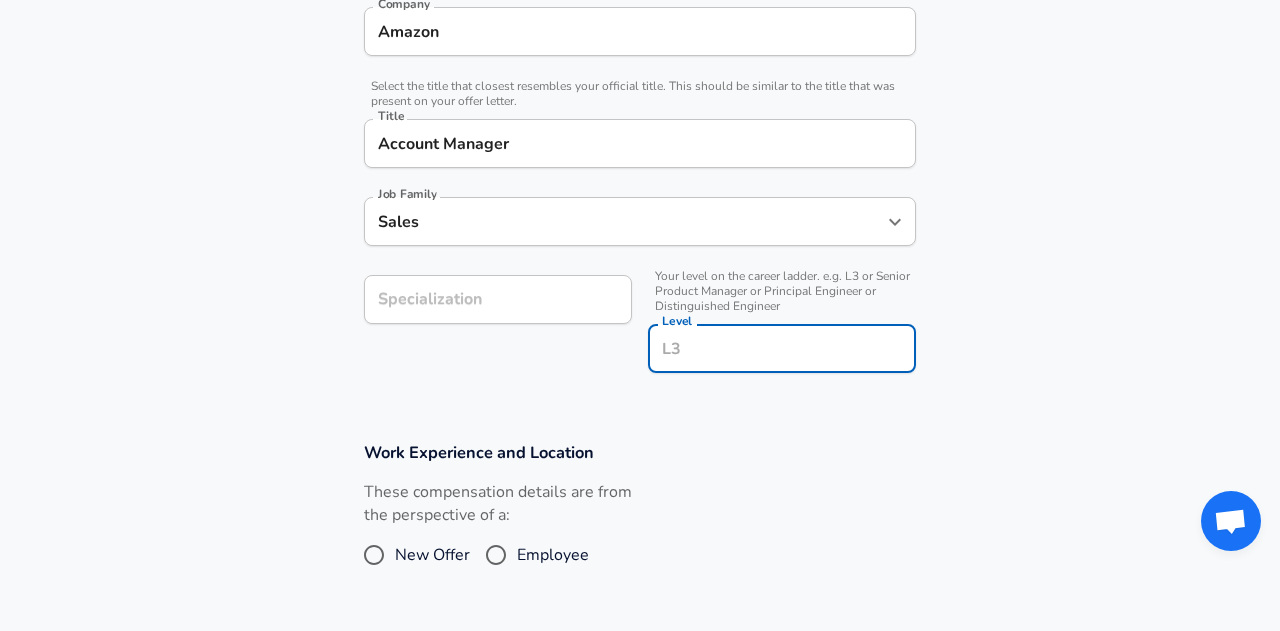 scroll, scrollTop: 476, scrollLeft: 0, axis: vertical 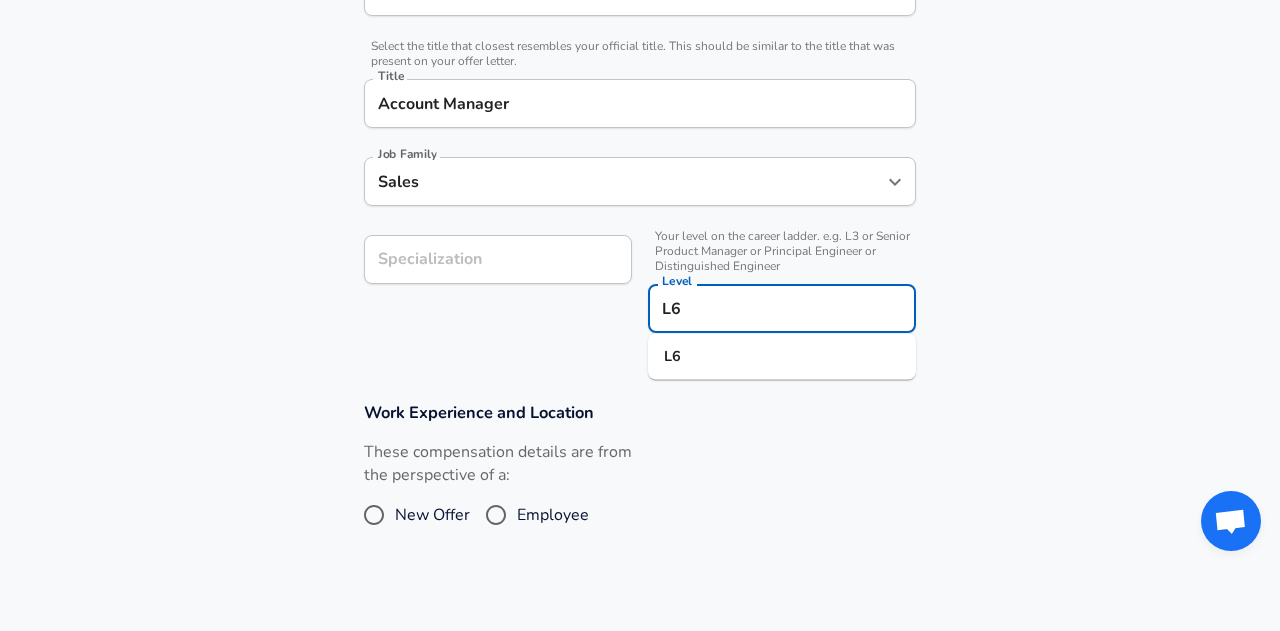 type on "L6" 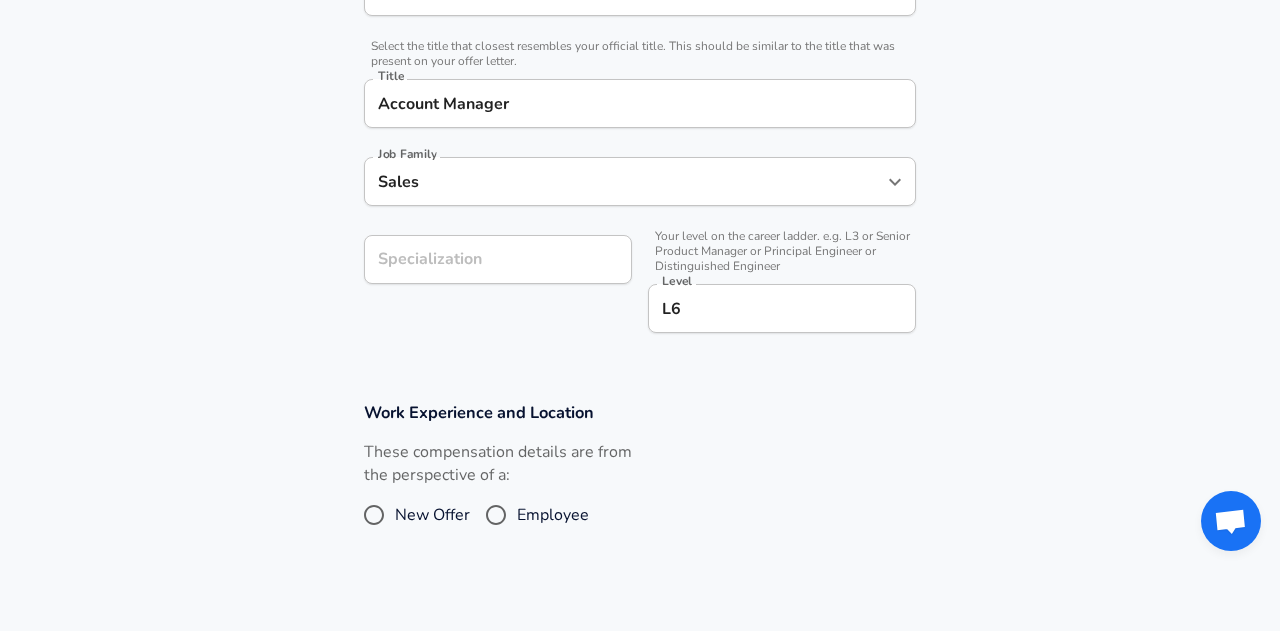 click on "Work Experience and Location These compensation details are from the perspective of a: New Offer Employee" at bounding box center (640, 478) 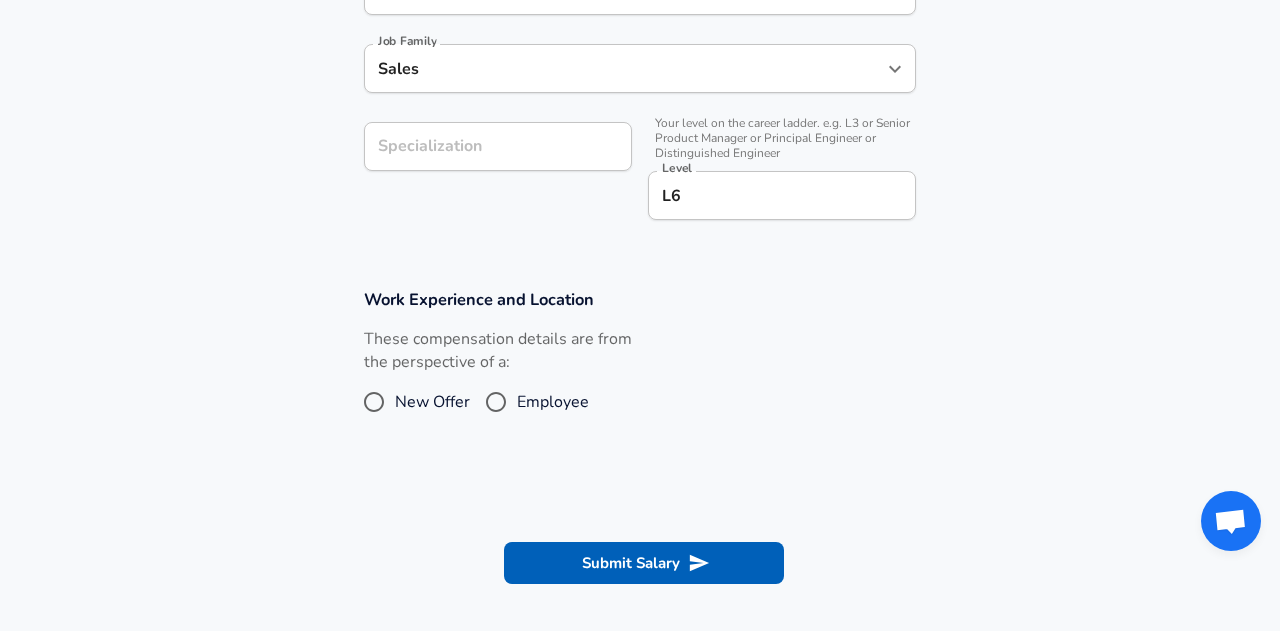 scroll, scrollTop: 584, scrollLeft: 0, axis: vertical 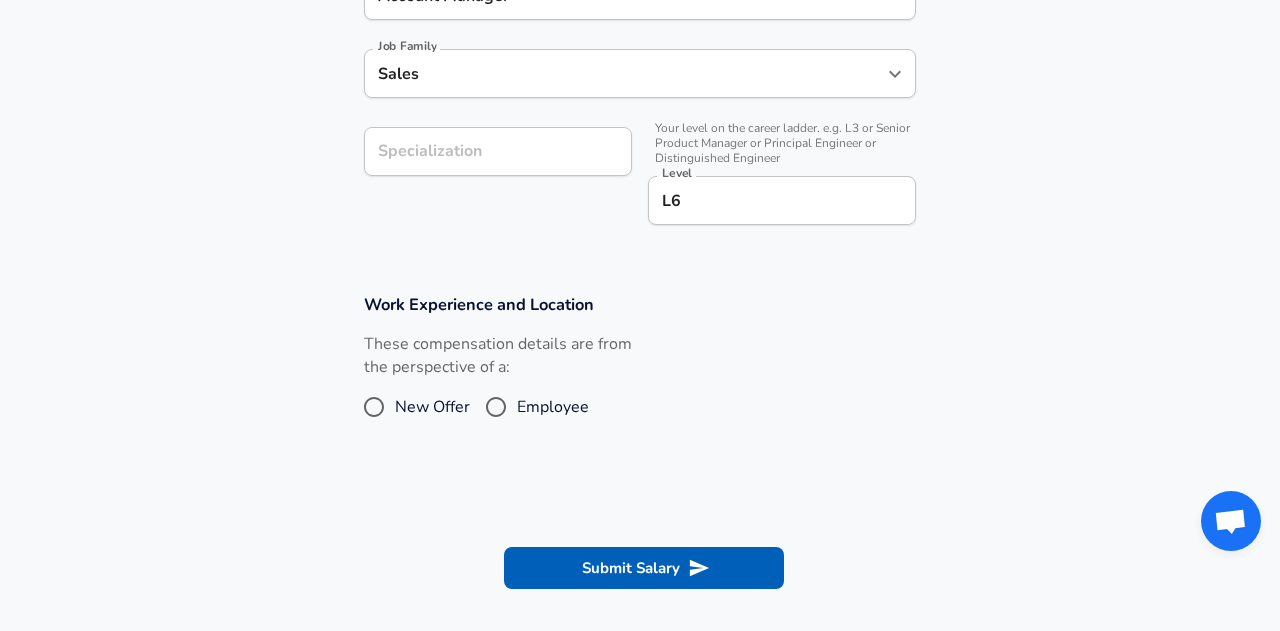 click on "Employee" at bounding box center (496, 407) 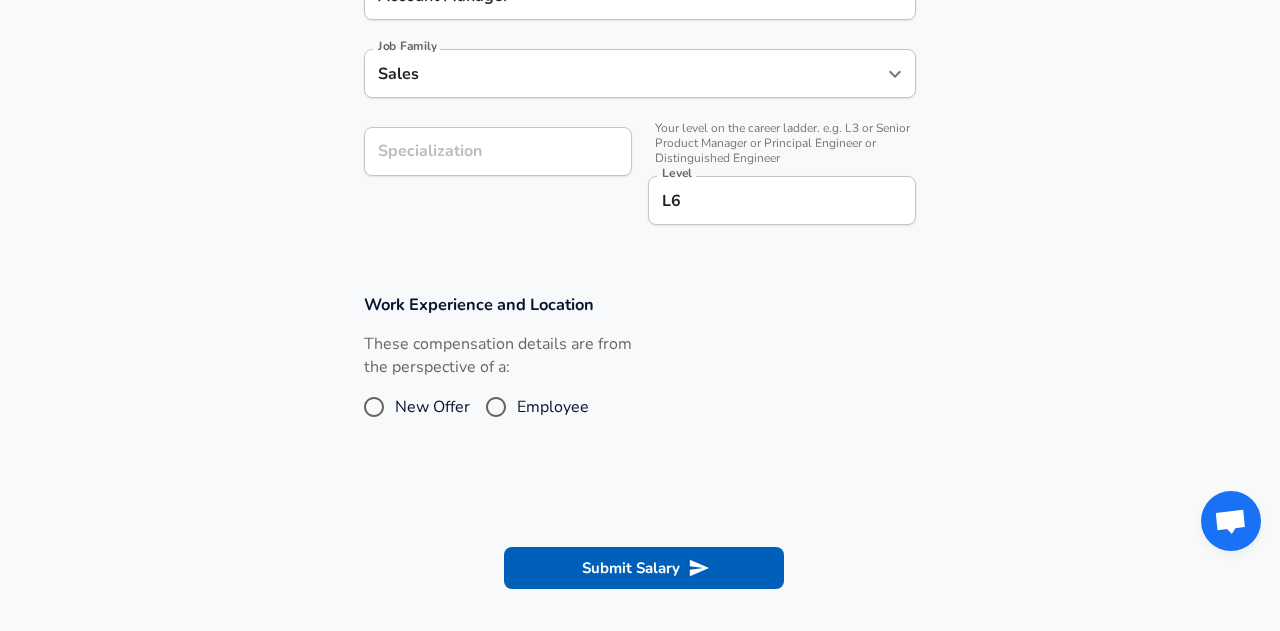 radio on "true" 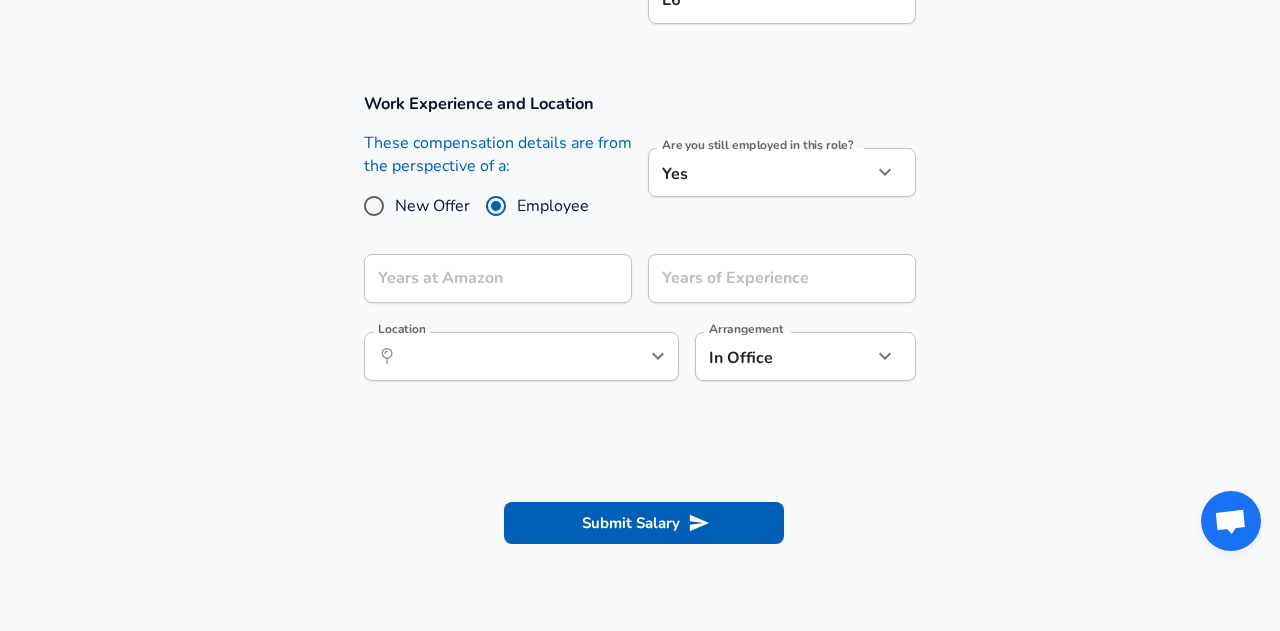 scroll, scrollTop: 787, scrollLeft: 0, axis: vertical 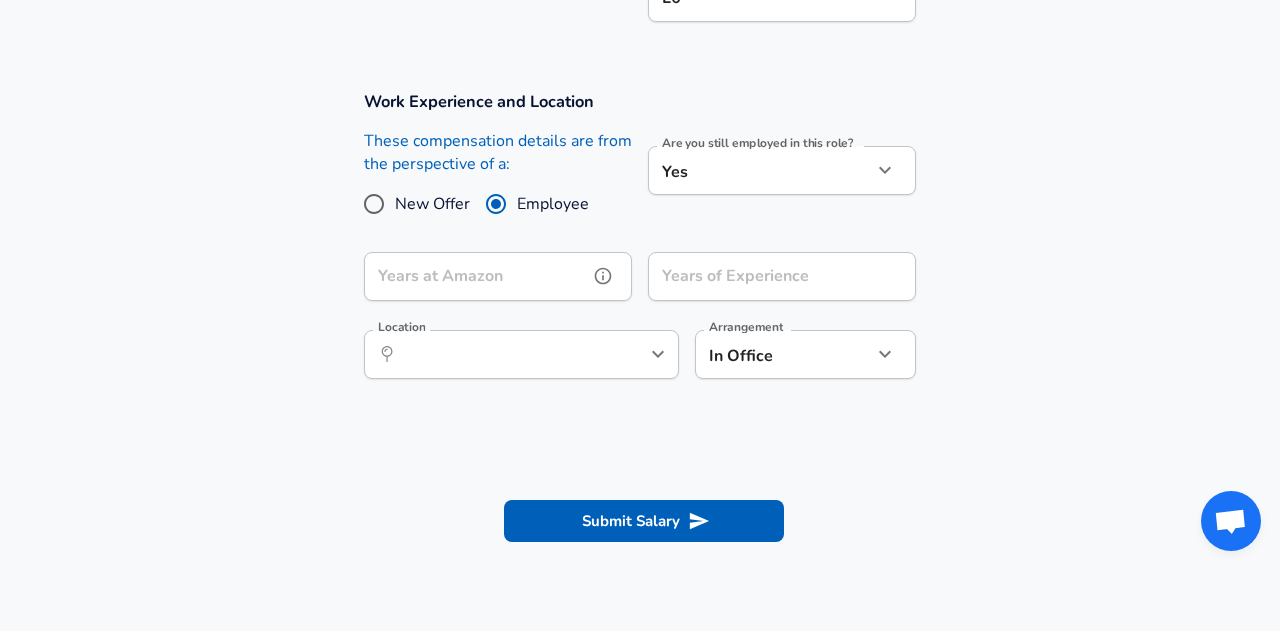 click on "Years at Amazon" at bounding box center (476, 276) 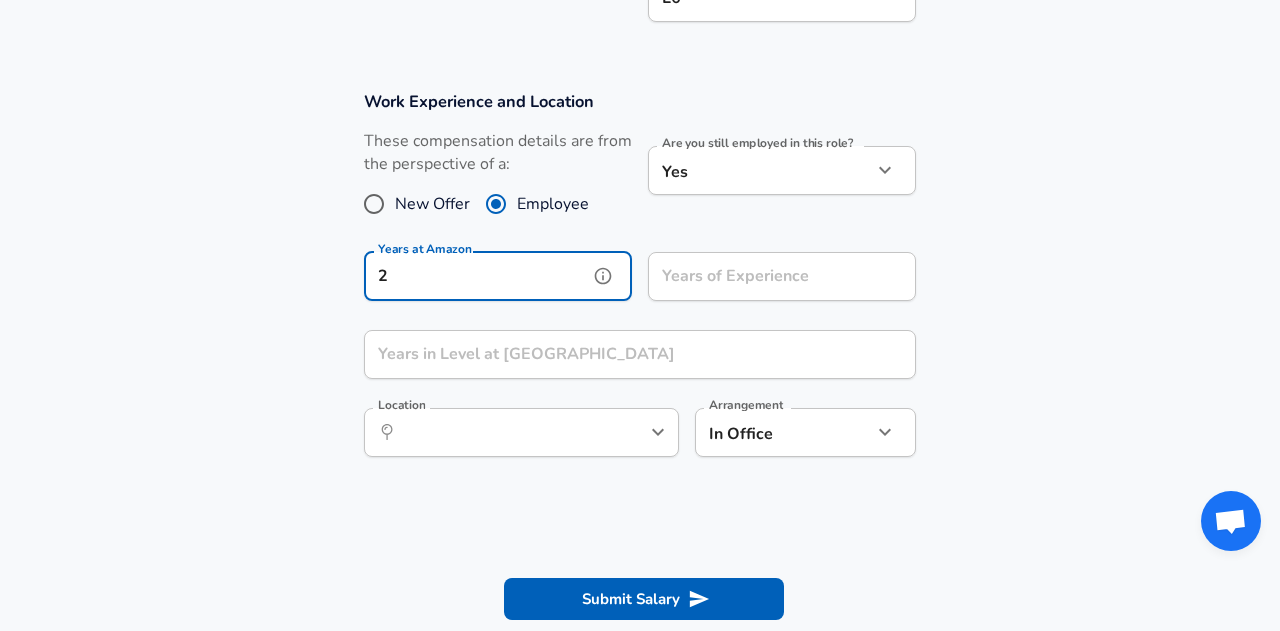 type on "2" 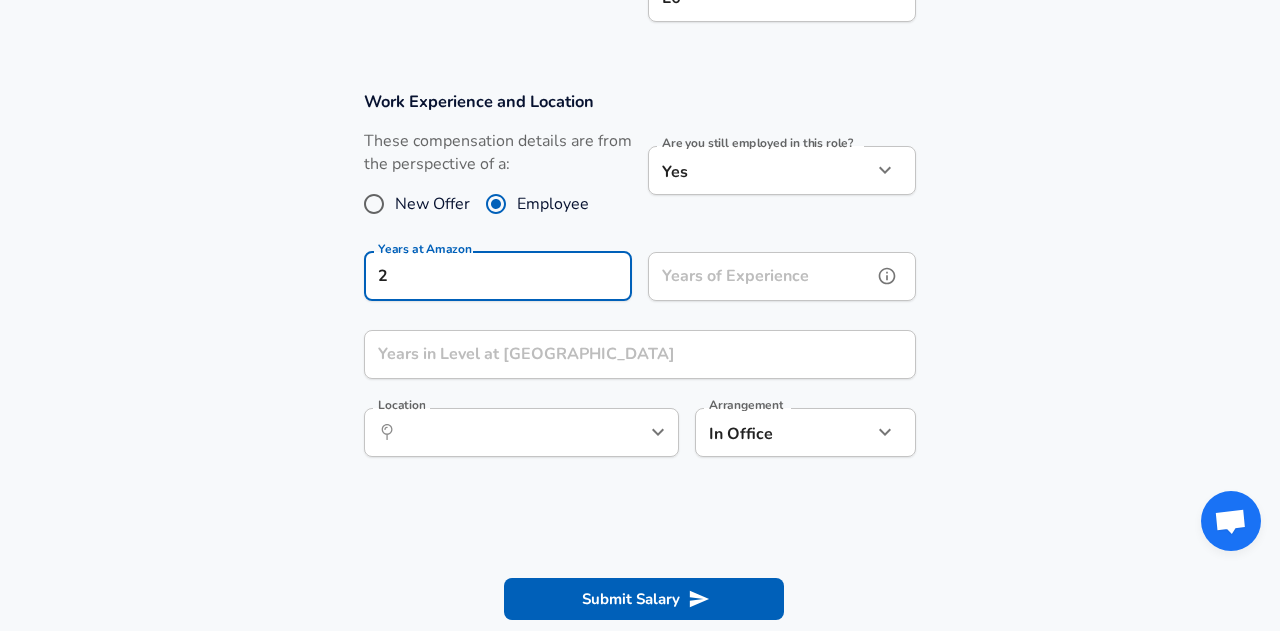 click on "Years of Experience" at bounding box center (760, 276) 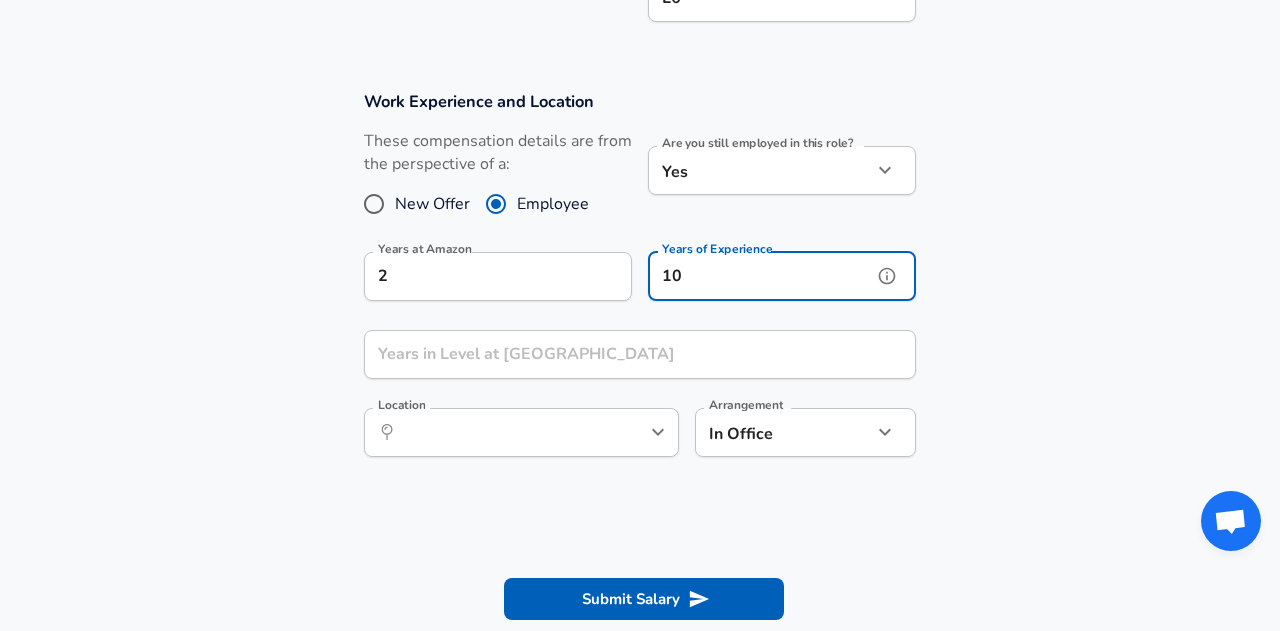 type on "10" 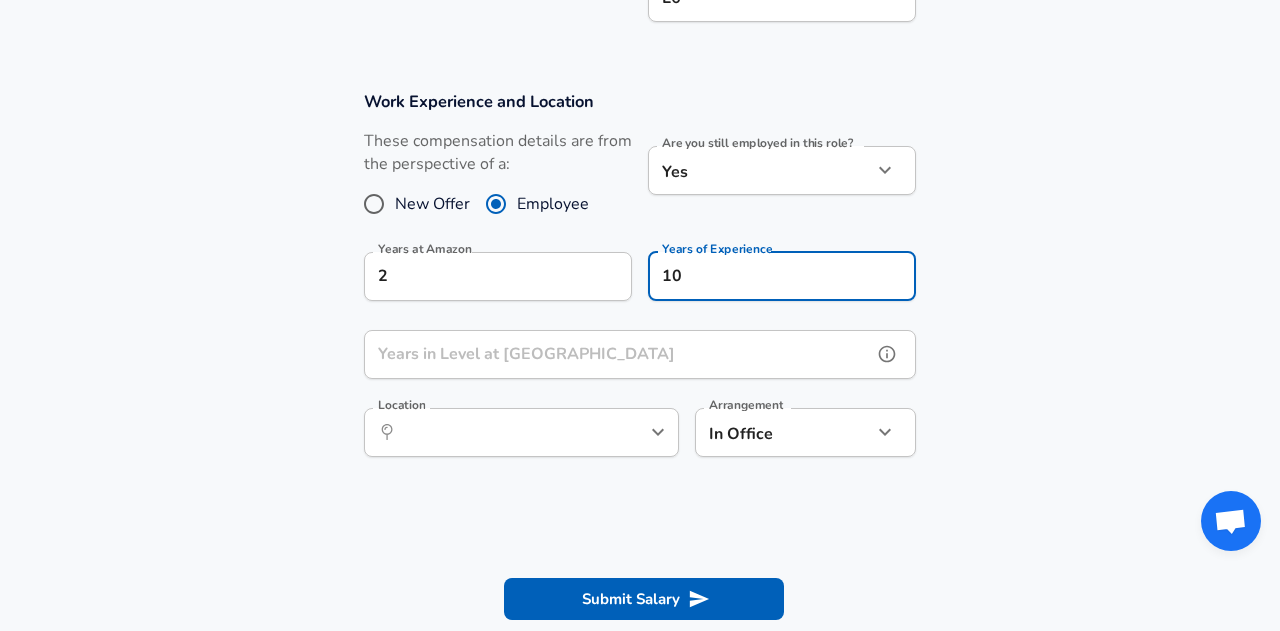 click on "Years in Level at [GEOGRAPHIC_DATA]" at bounding box center [618, 354] 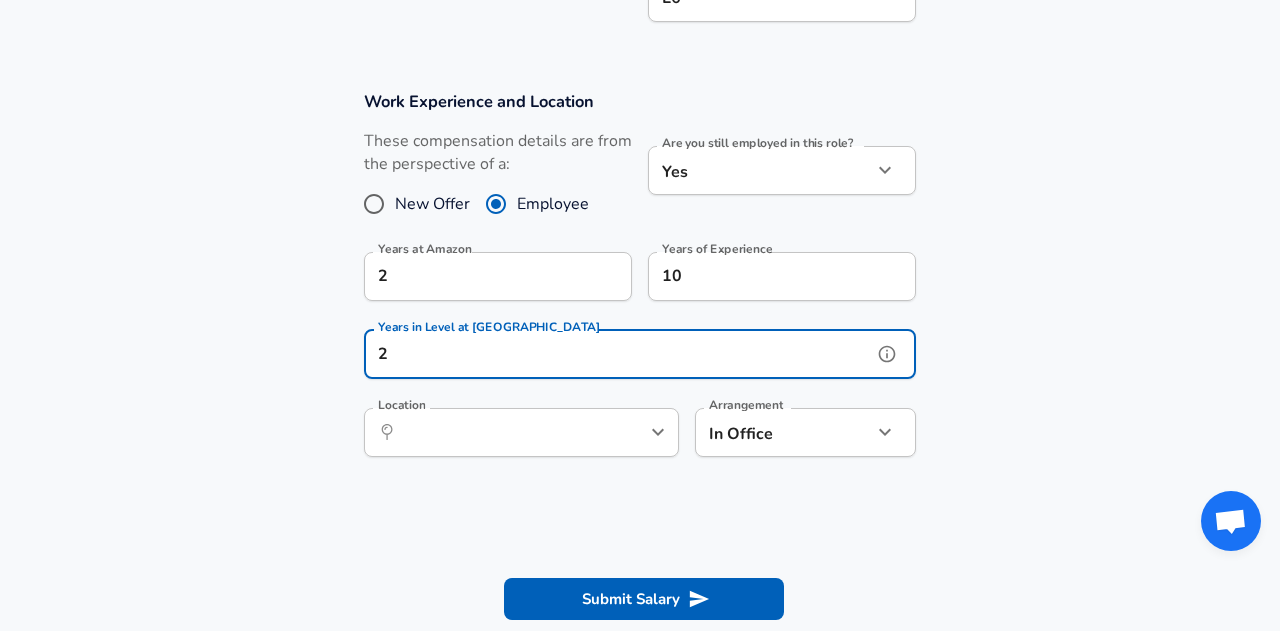 type on "2" 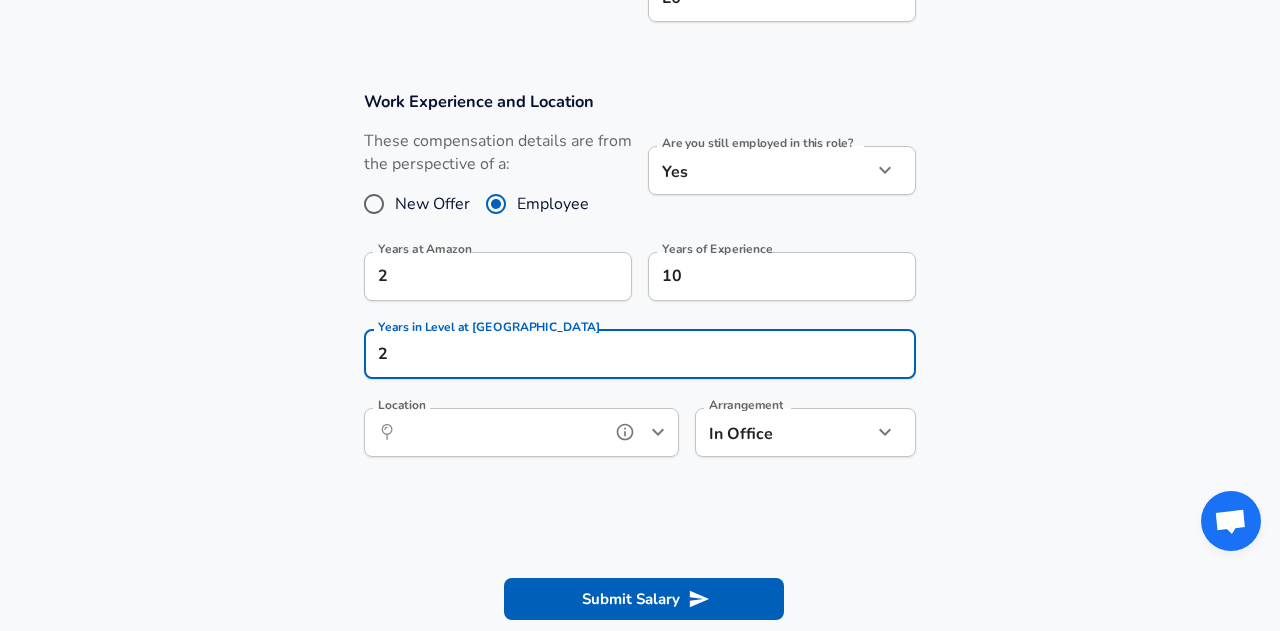 click on "Location" at bounding box center [499, 432] 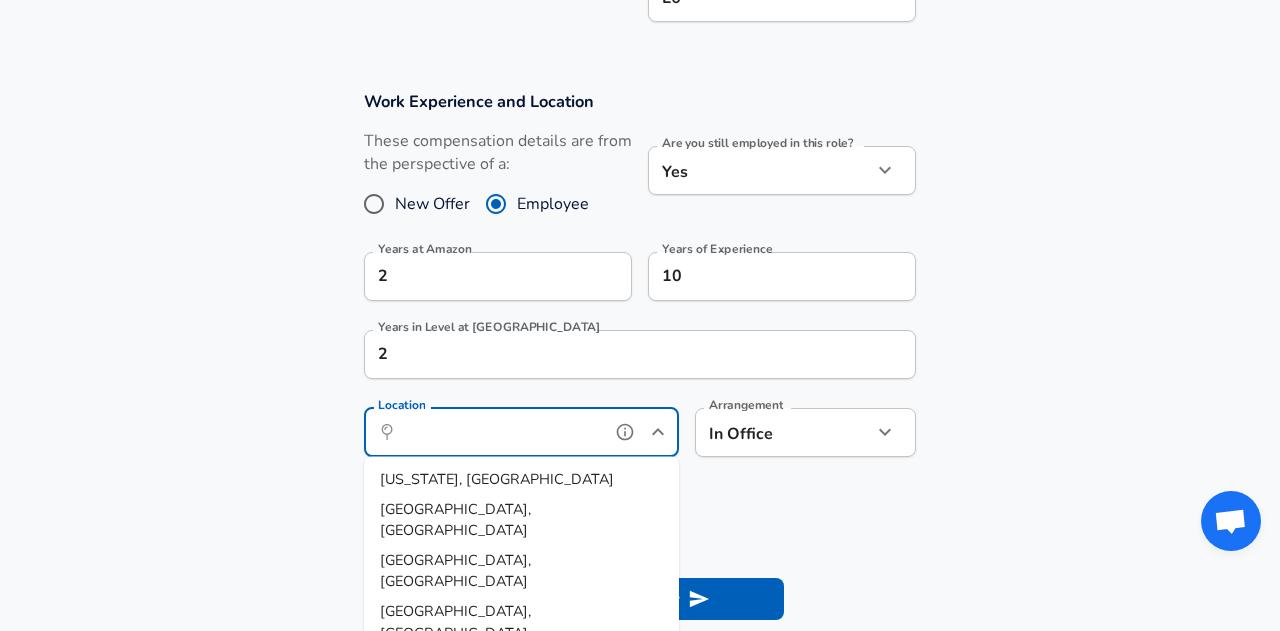 click on "Location" at bounding box center [499, 432] 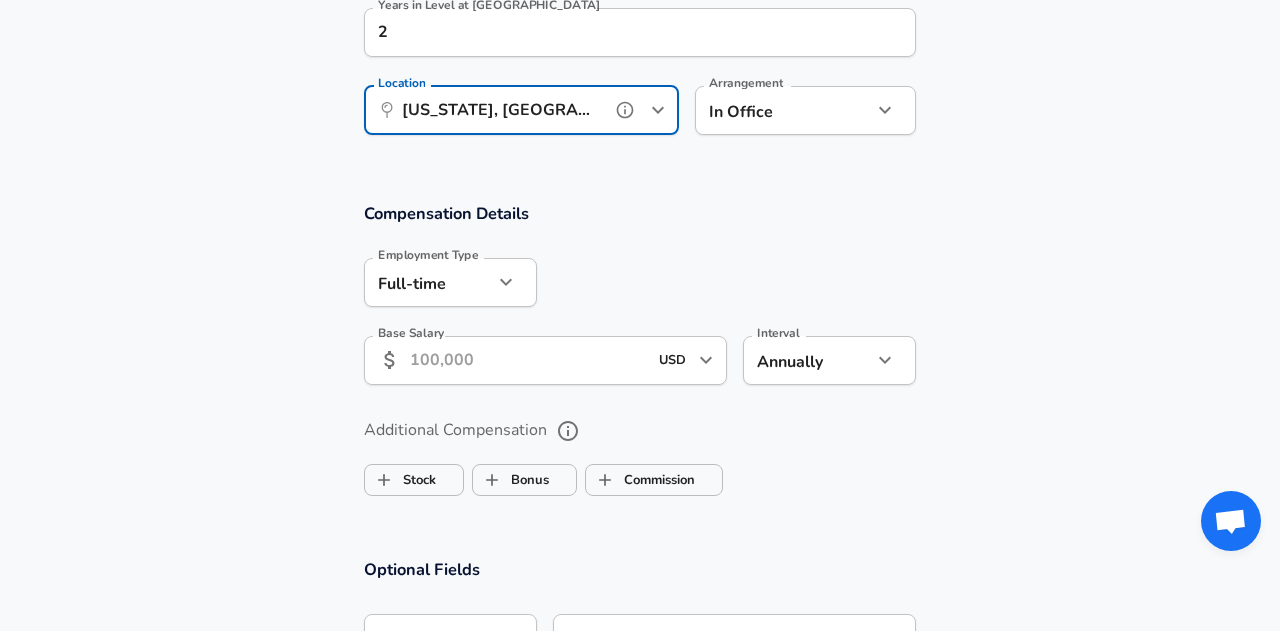 scroll, scrollTop: 1111, scrollLeft: 0, axis: vertical 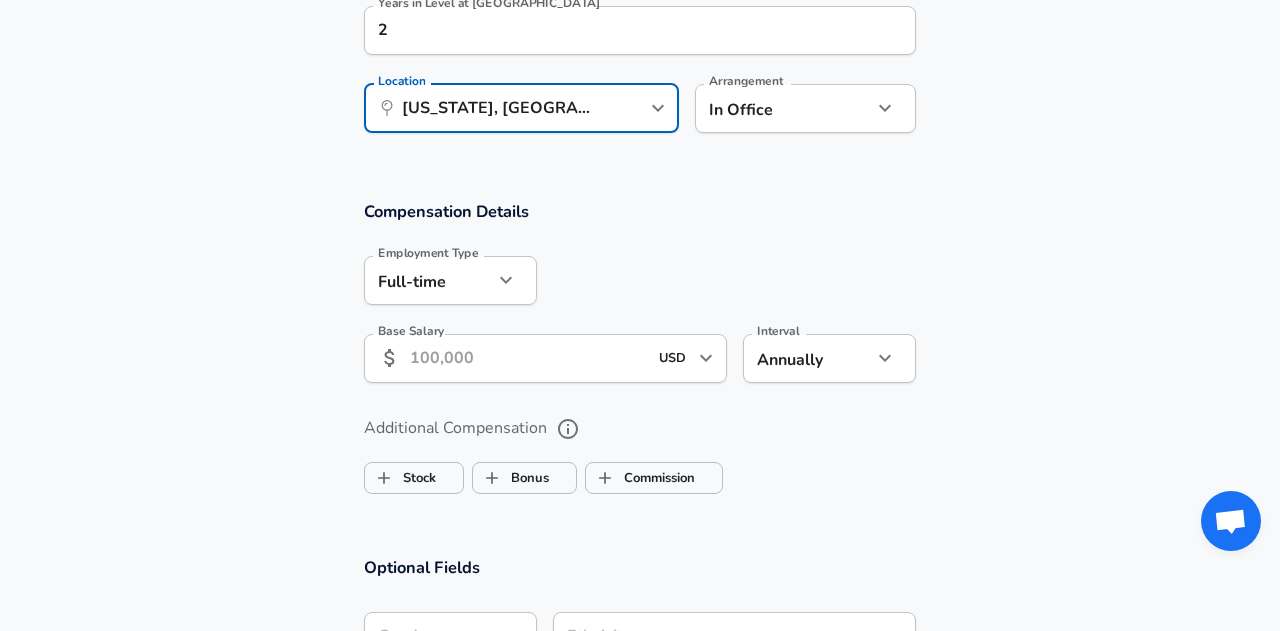 click on "Base Salary" at bounding box center (528, 358) 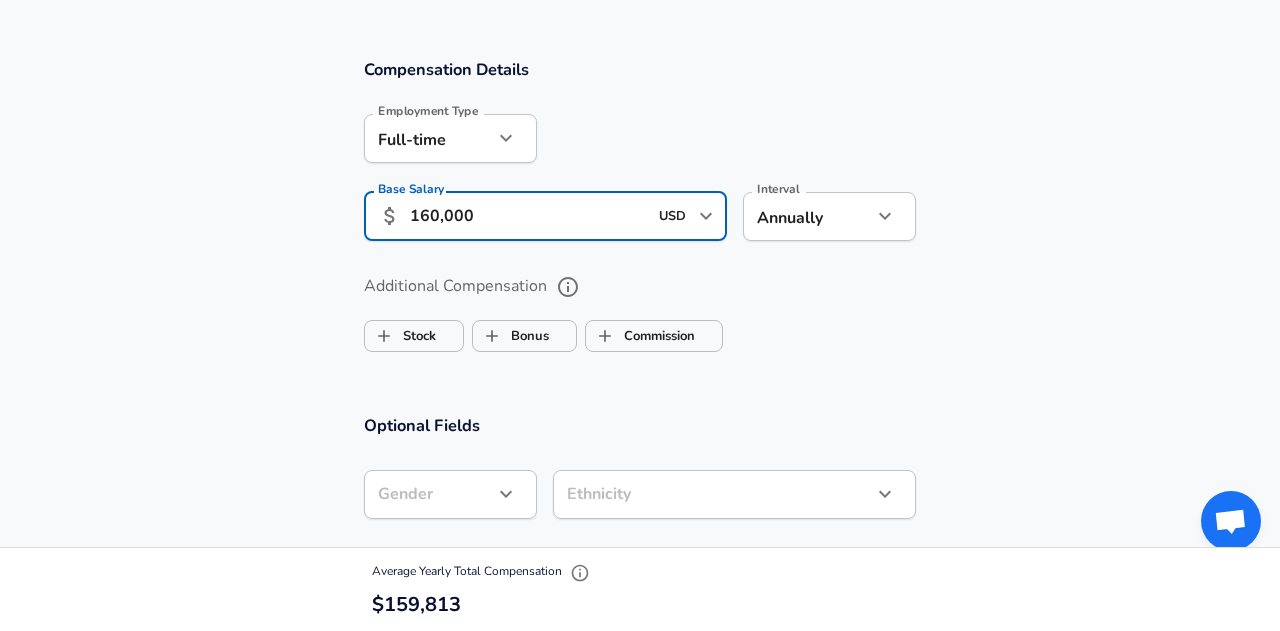 scroll, scrollTop: 1276, scrollLeft: 0, axis: vertical 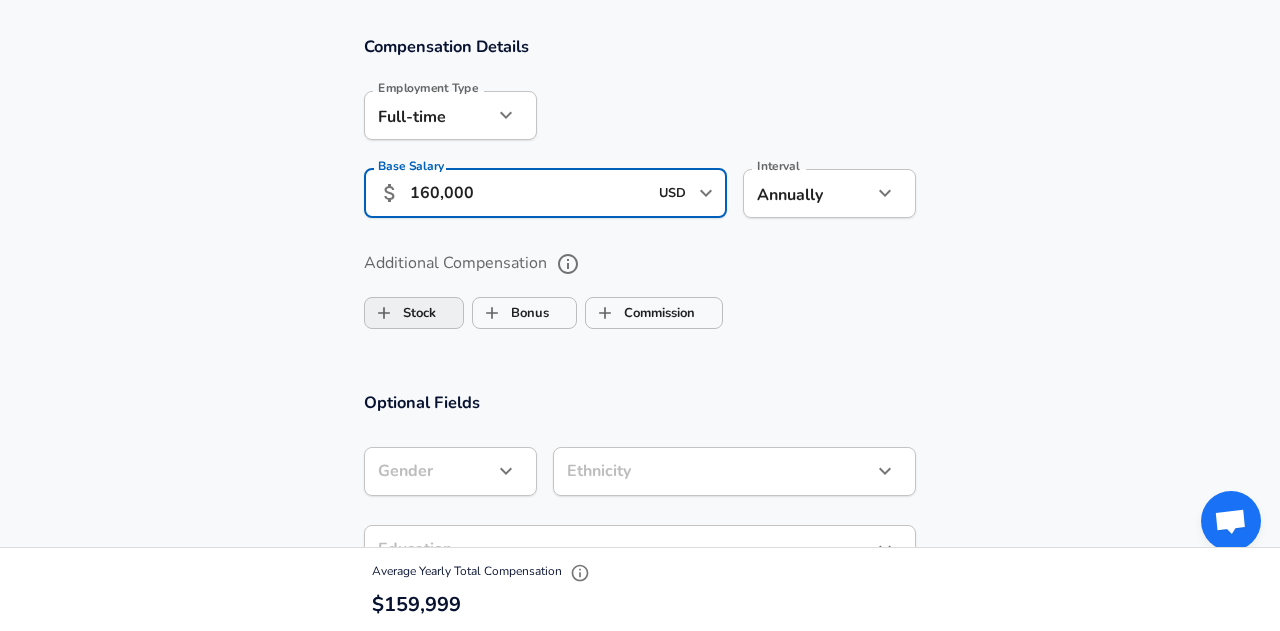 type on "160,000" 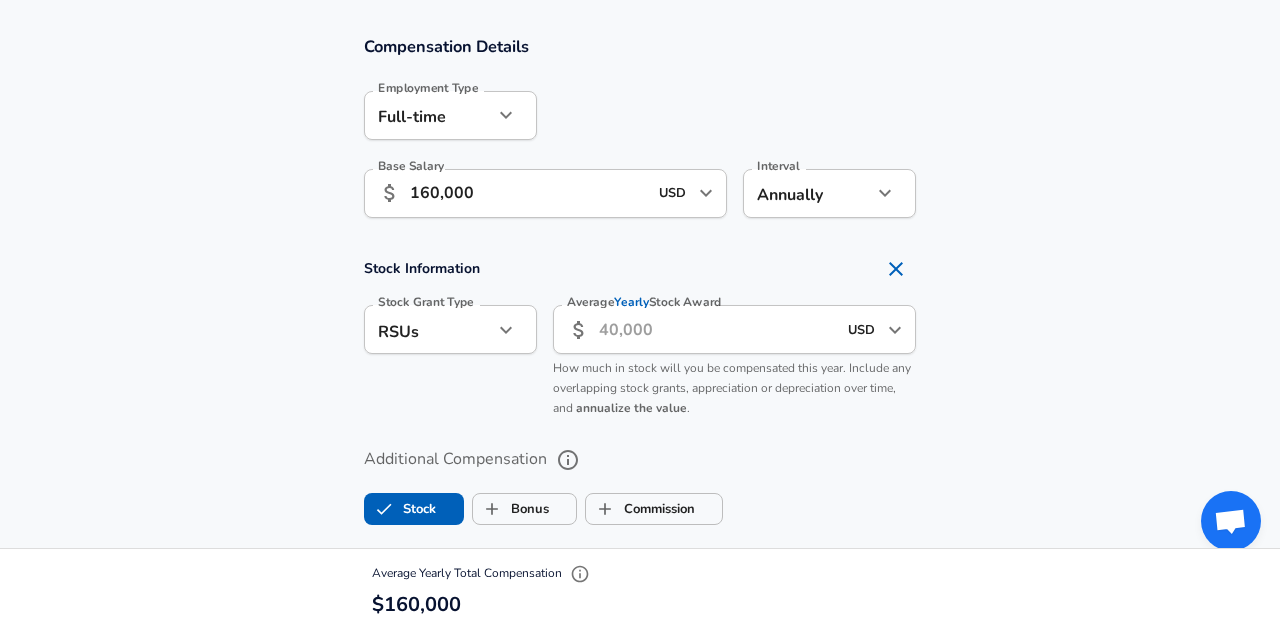 click on "Average  Yearly  Stock Award" at bounding box center (717, 329) 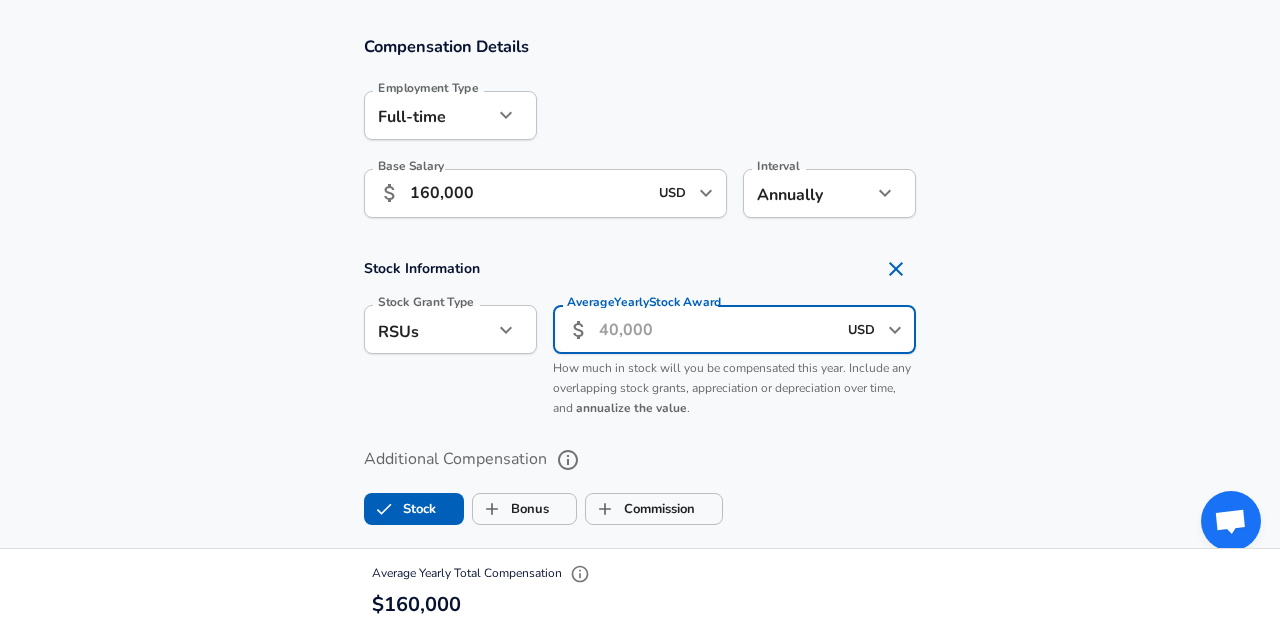 click 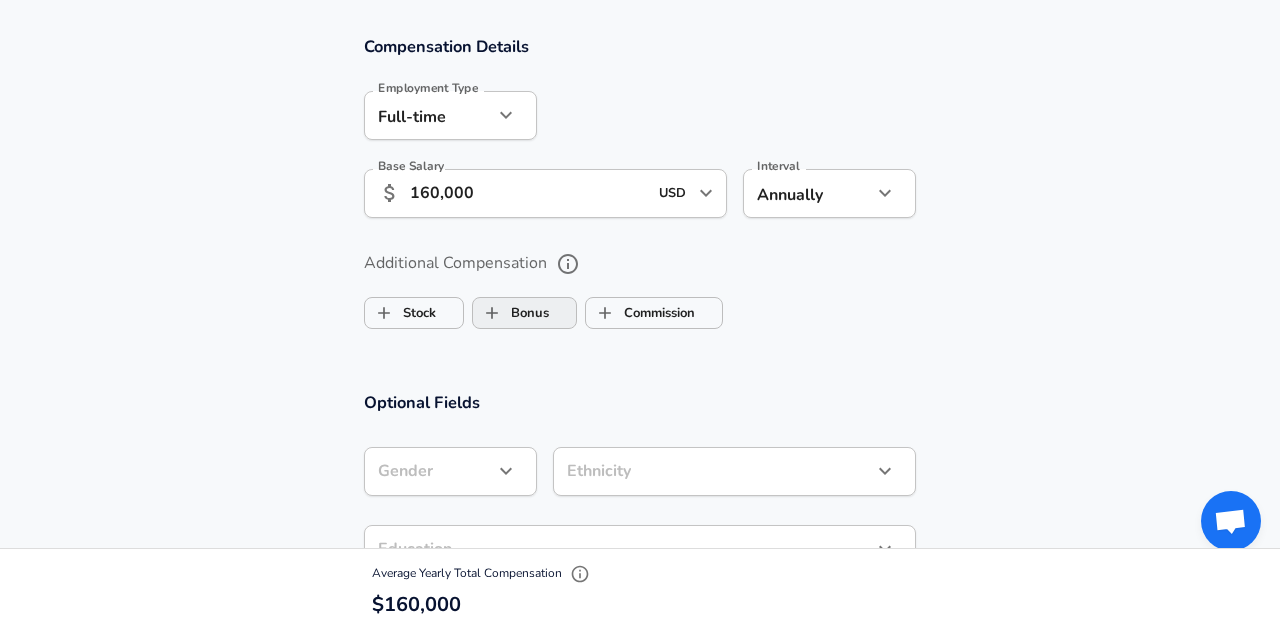 click on "Bonus" at bounding box center [492, 313] 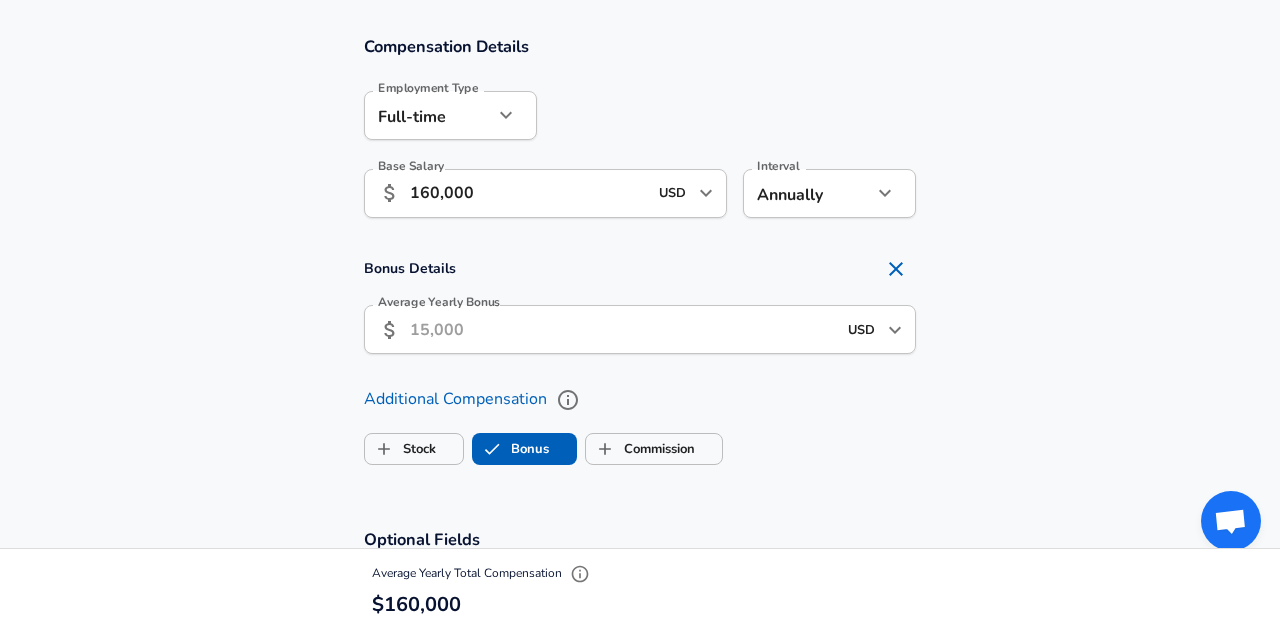 checkbox on "true" 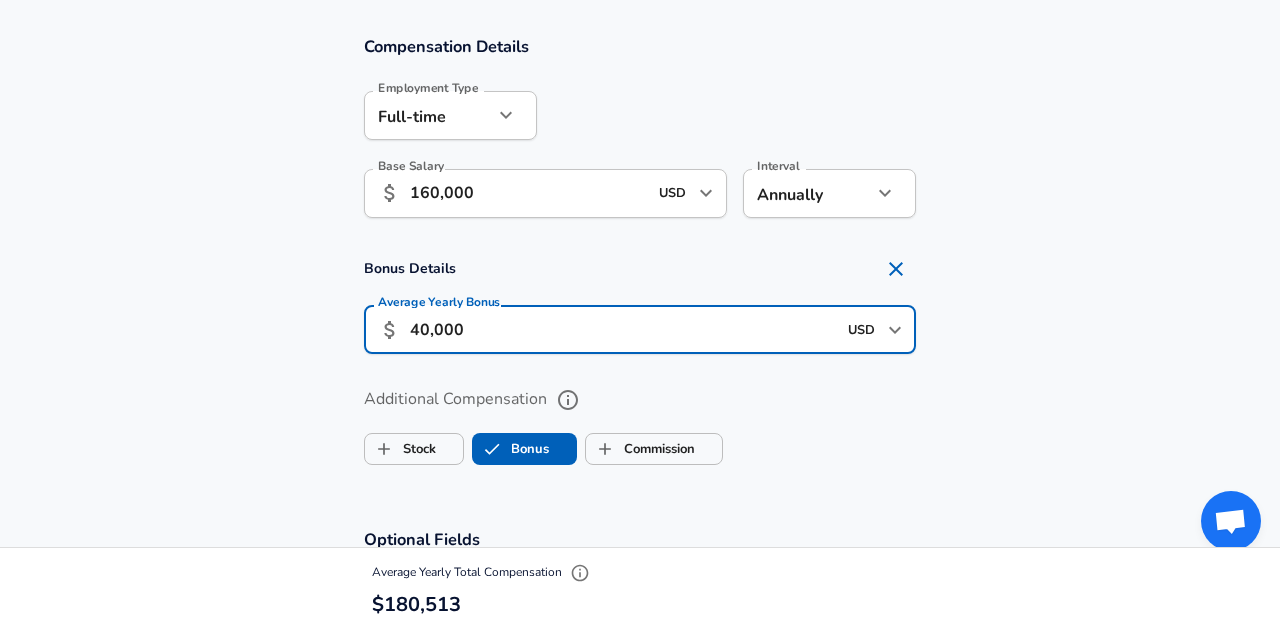 type on "40,000" 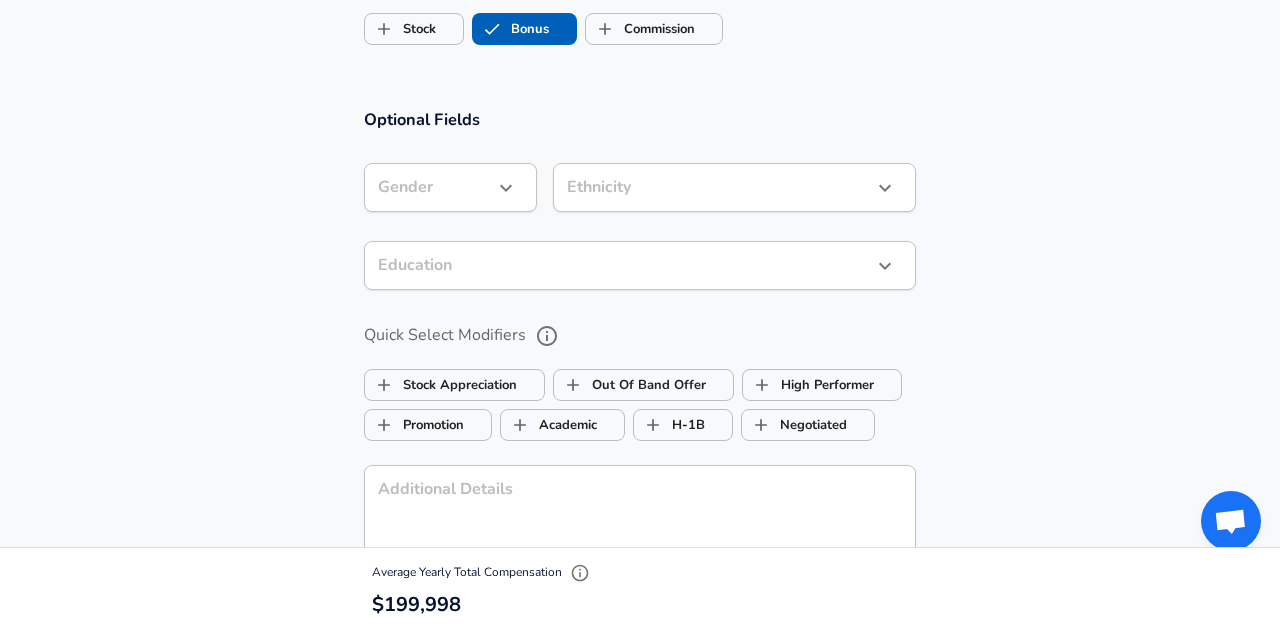 scroll, scrollTop: 1699, scrollLeft: 0, axis: vertical 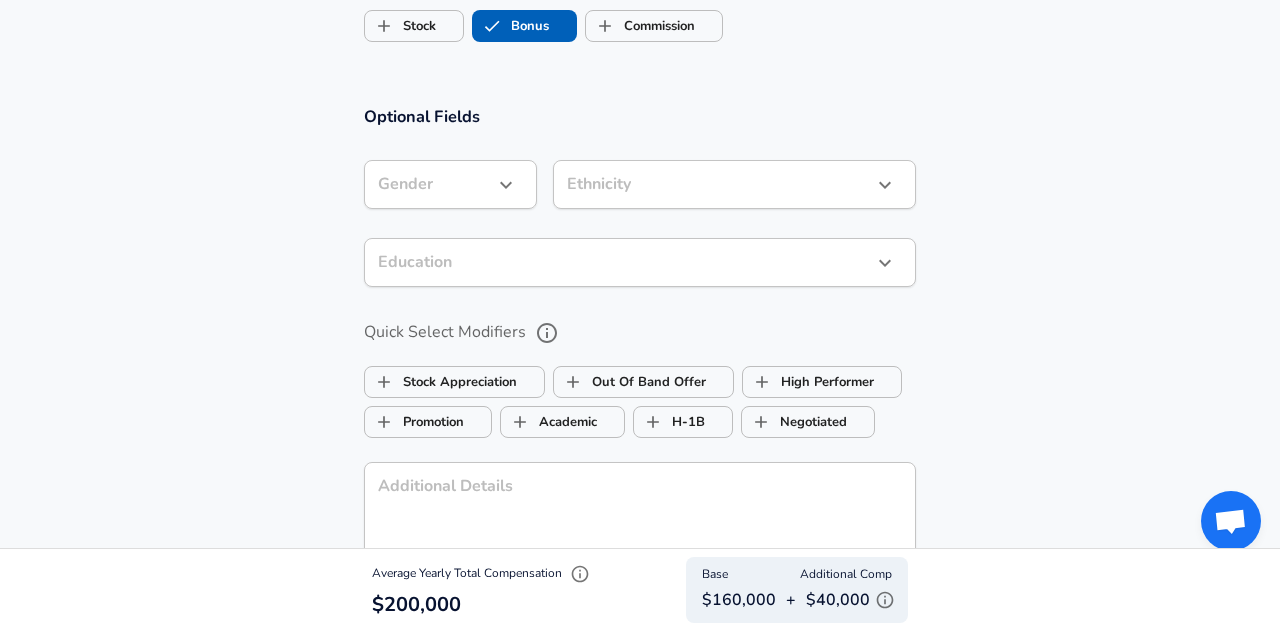 click on "Restart Add Your Salary Upload your offer letter   to verify your submission Enhance Privacy and Anonymity Yes Automatically hides specific fields until there are enough submissions to safely display the full details.   More Details Based on your submission and the data points that we have already collected, we will automatically hide and anonymize specific fields if there aren't enough data points to remain sufficiently anonymous. Company & Title Information   Enter the company you received your offer from Company Amazon Company   Select the title that closest resembles your official title. This should be similar to the title that was present on your offer letter. Title Account Manager Title Job Family Sales Job Family Specialization Specialization   Your level on the career ladder. e.g. L3 or Senior Product Manager or Principal Engineer or Distinguished Engineer Level L6 Level Work Experience and Location These compensation details are from the perspective of a: New Offer Employee Yes yes Years at Amazon 2" at bounding box center (640, -1384) 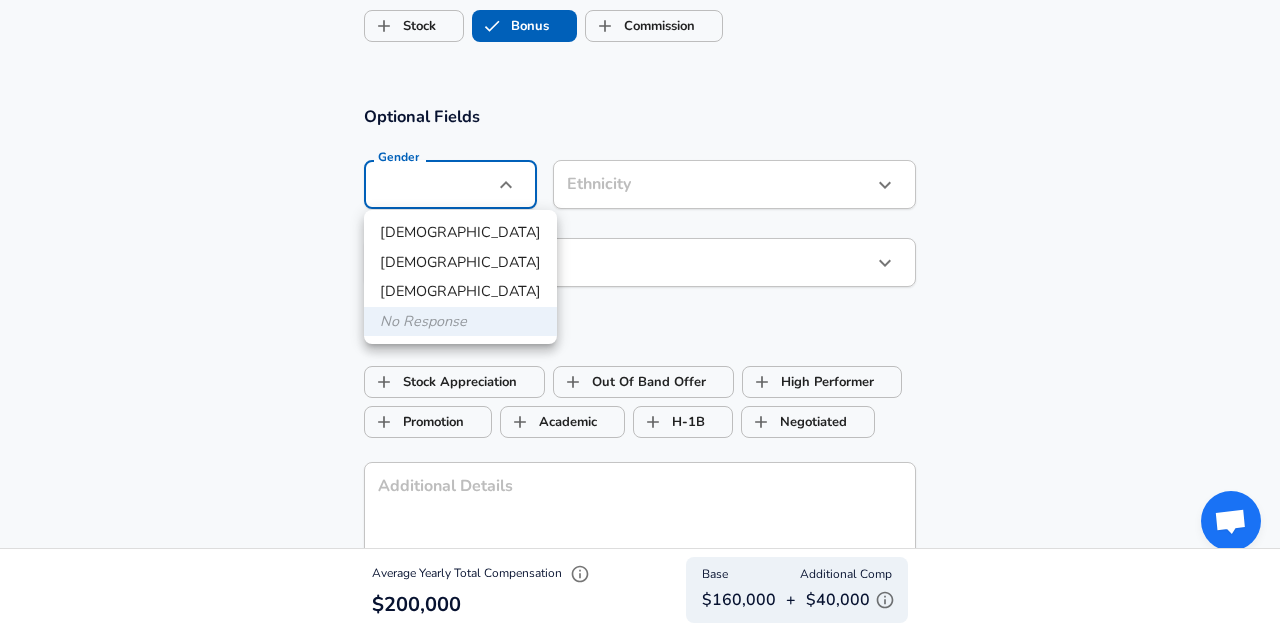 click on "[DEMOGRAPHIC_DATA]" at bounding box center [460, 263] 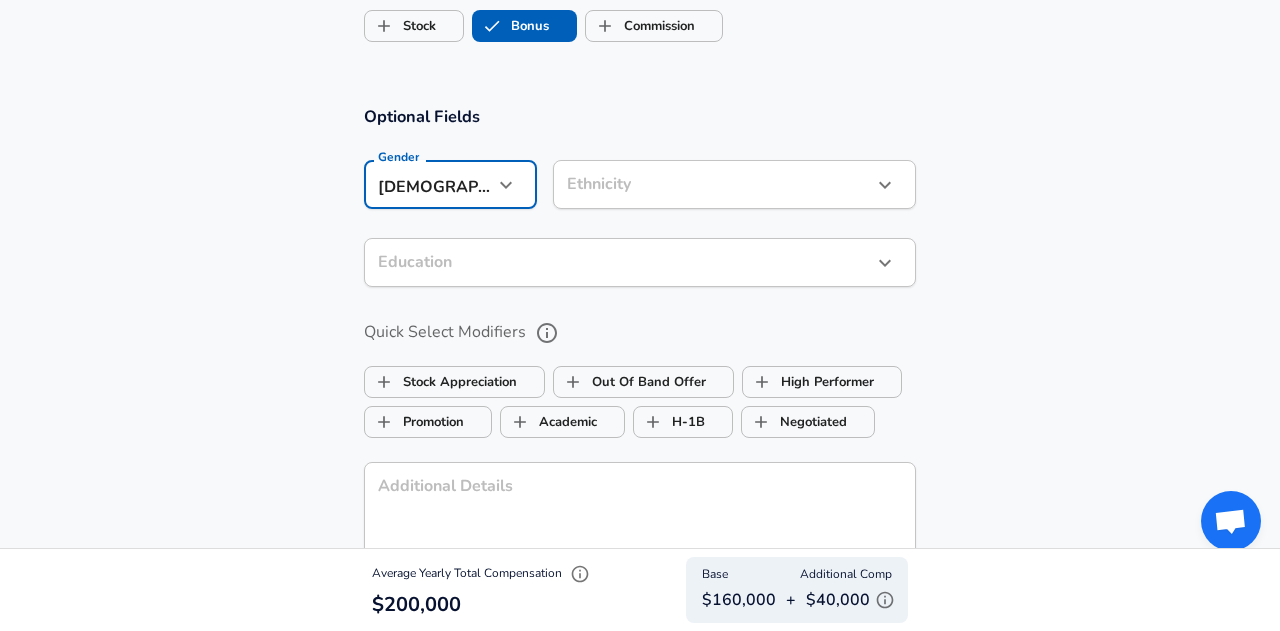 click on "Restart Add Your Salary Upload your offer letter   to verify your submission Enhance Privacy and Anonymity Yes Automatically hides specific fields until there are enough submissions to safely display the full details.   More Details Based on your submission and the data points that we have already collected, we will automatically hide and anonymize specific fields if there aren't enough data points to remain sufficiently anonymous. Company & Title Information   Enter the company you received your offer from Company Amazon Company   Select the title that closest resembles your official title. This should be similar to the title that was present on your offer letter. Title Account Manager Title Job Family Sales Job Family Specialization Specialization   Your level on the career ladder. e.g. L3 or Senior Product Manager or Principal Engineer or Distinguished Engineer Level L6 Level Work Experience and Location These compensation details are from the perspective of a: New Offer Employee Yes yes Years at Amazon 2" at bounding box center [640, -1384] 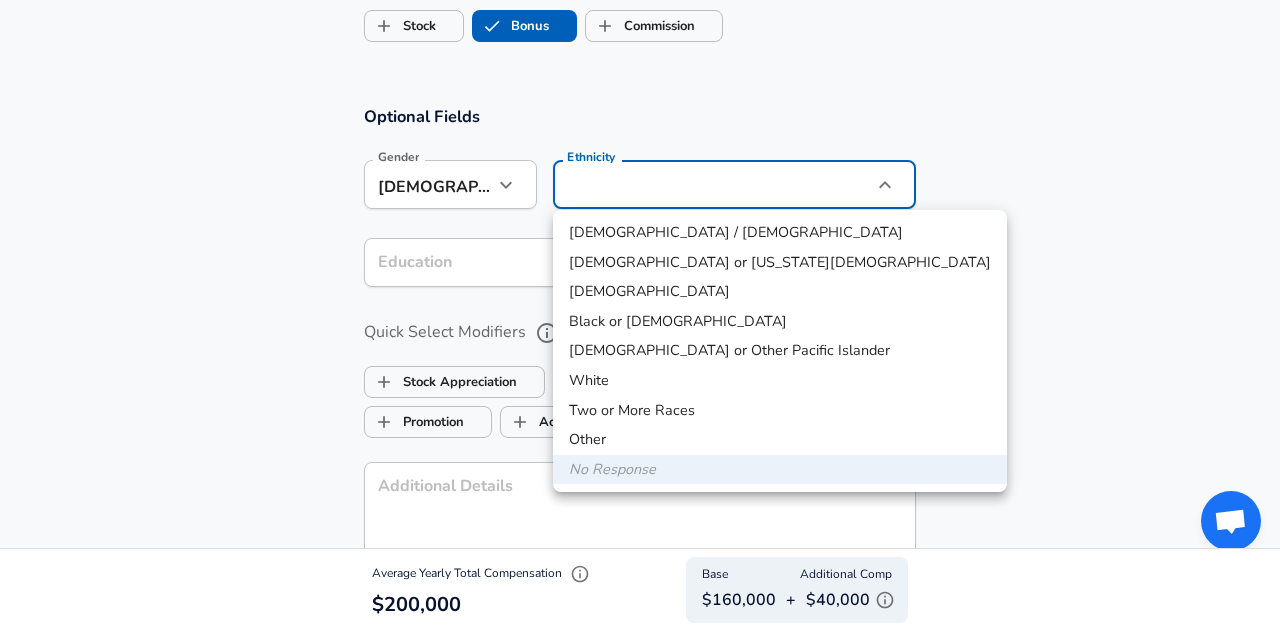 click at bounding box center [640, 315] 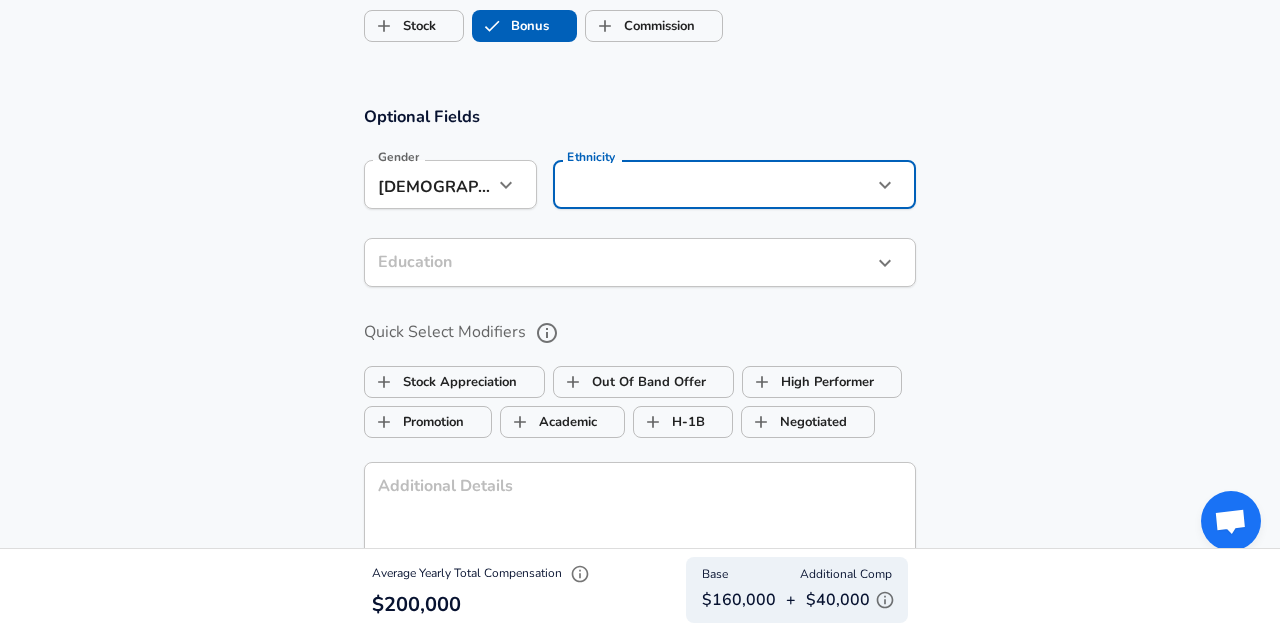 click on "Restart Add Your Salary Upload your offer letter   to verify your submission Enhance Privacy and Anonymity Yes Automatically hides specific fields until there are enough submissions to safely display the full details.   More Details Based on your submission and the data points that we have already collected, we will automatically hide and anonymize specific fields if there aren't enough data points to remain sufficiently anonymous. Company & Title Information   Enter the company you received your offer from Company Amazon Company   Select the title that closest resembles your official title. This should be similar to the title that was present on your offer letter. Title Account Manager Title Job Family Sales Job Family Specialization Specialization   Your level on the career ladder. e.g. L3 or Senior Product Manager or Principal Engineer or Distinguished Engineer Level L6 Level Work Experience and Location These compensation details are from the perspective of a: New Offer Employee Yes yes Years at Amazon 2" at bounding box center (640, -1384) 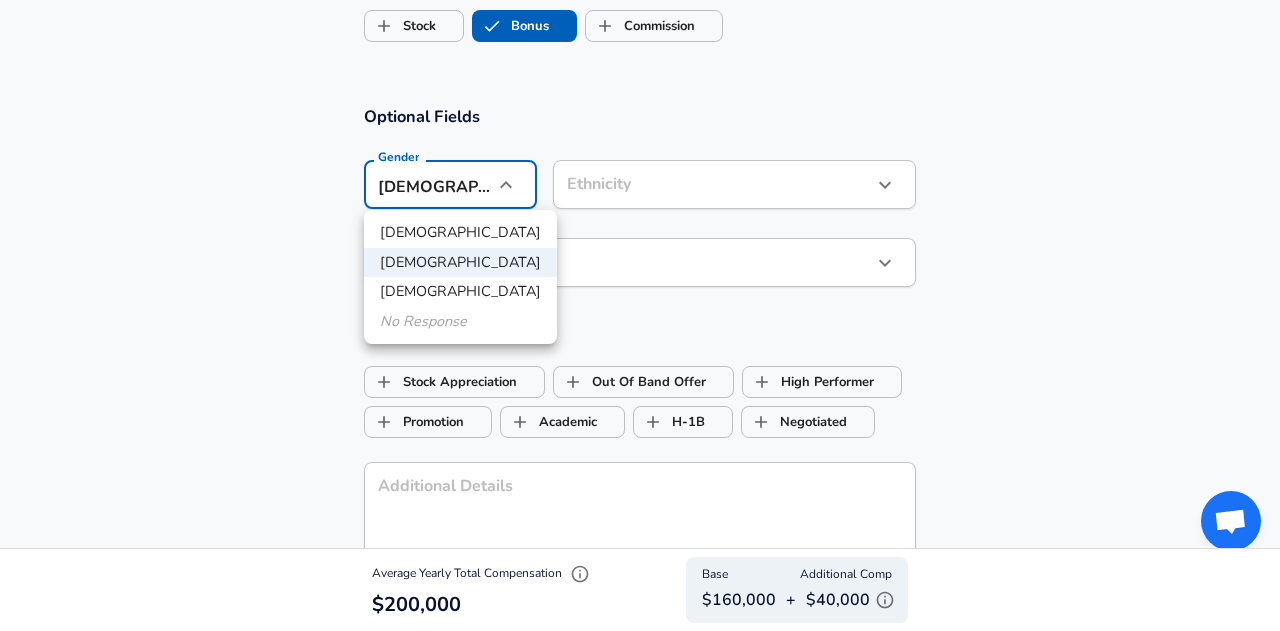 click on "No Response" at bounding box center (460, 322) 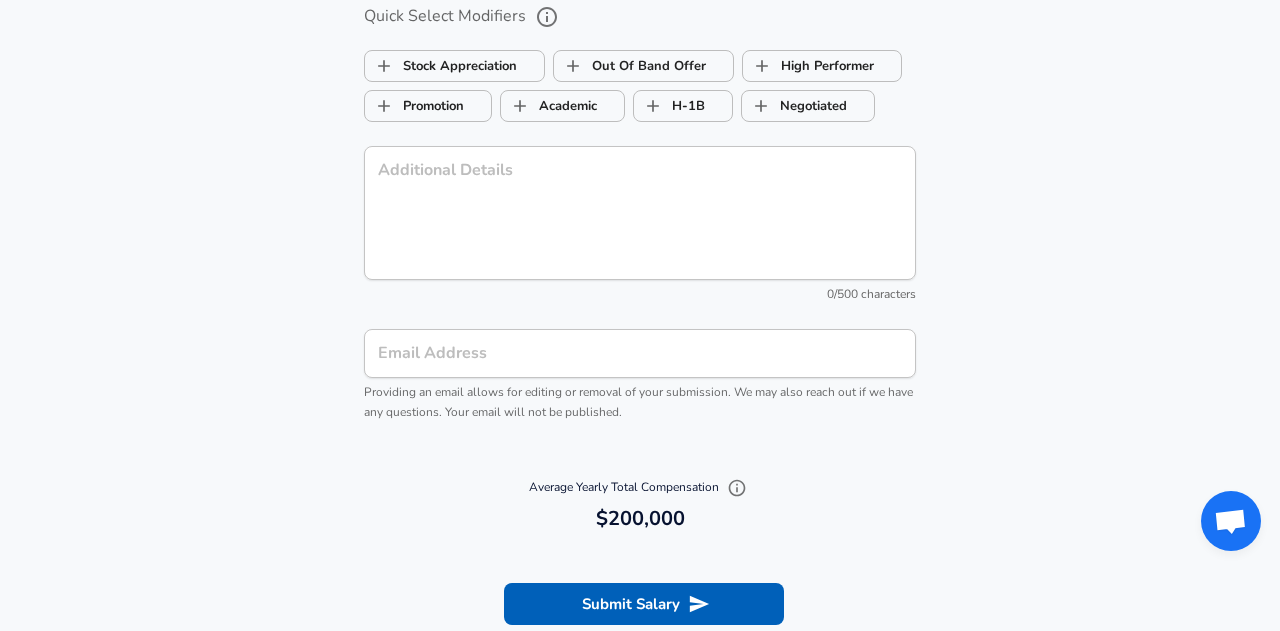 scroll, scrollTop: 2017, scrollLeft: 0, axis: vertical 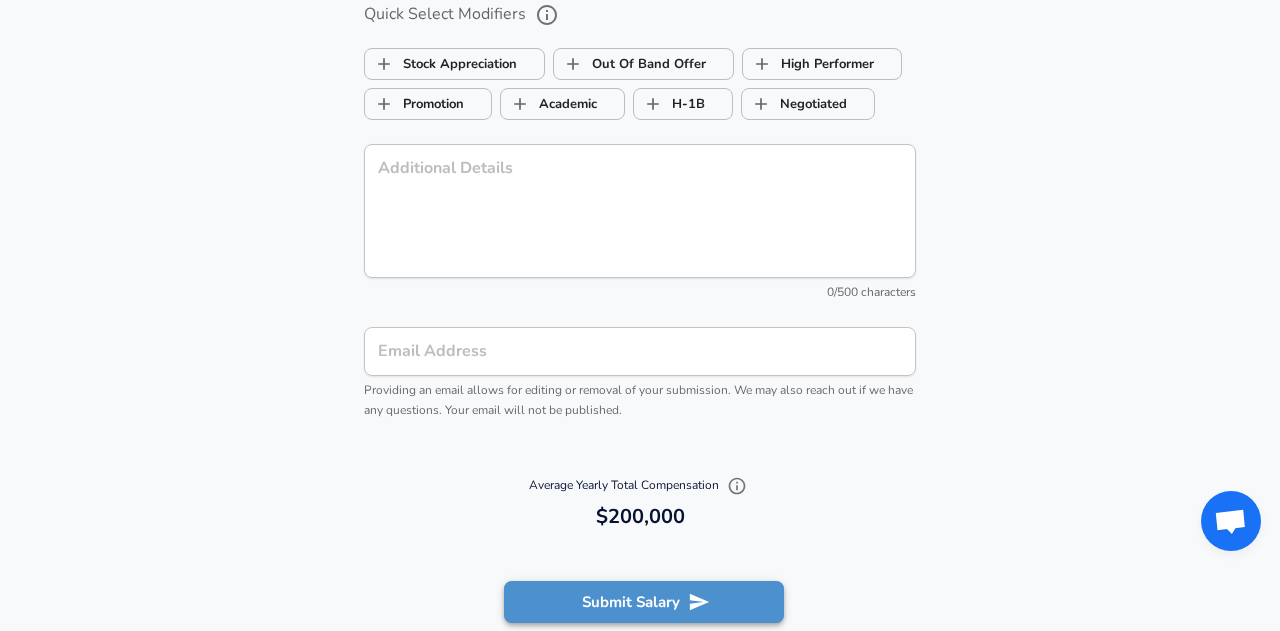 click on "Submit Salary" at bounding box center [644, 602] 